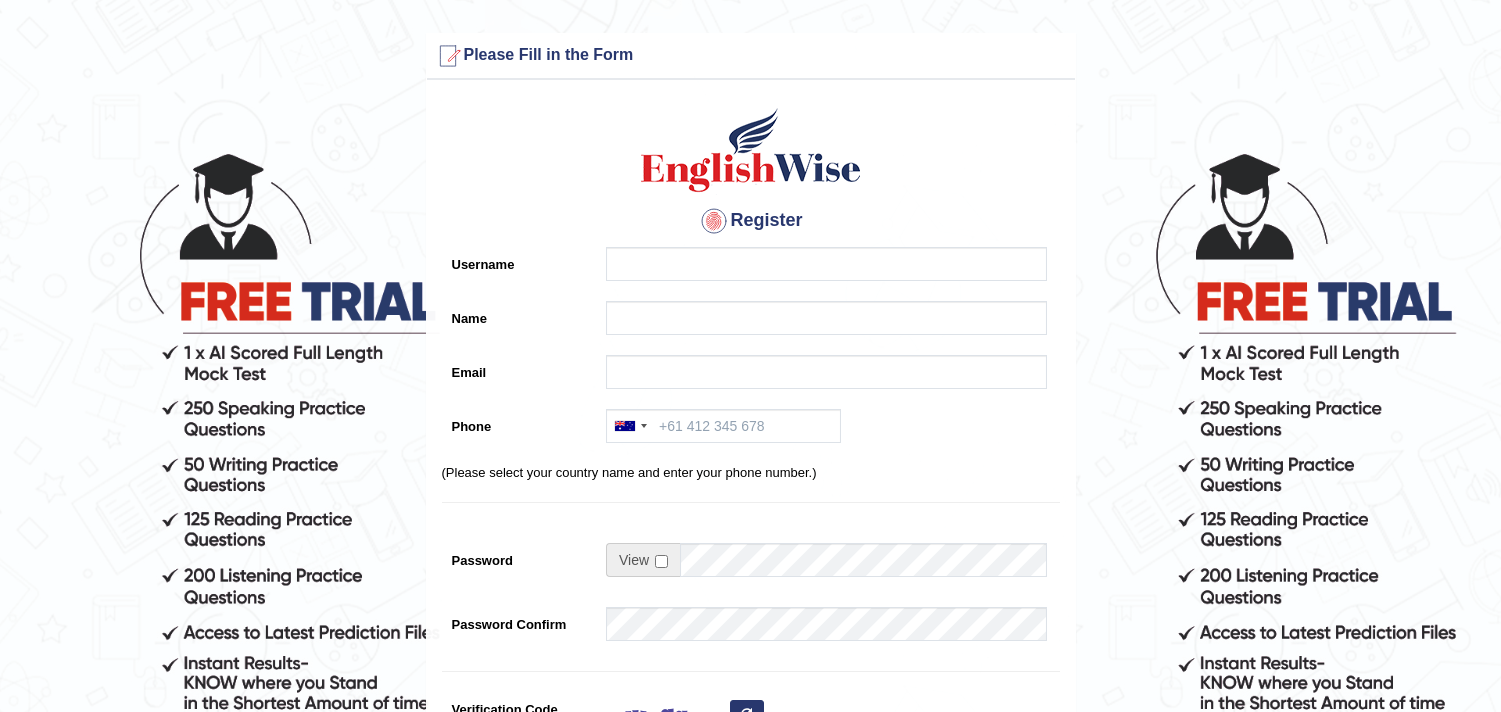 scroll, scrollTop: 0, scrollLeft: 0, axis: both 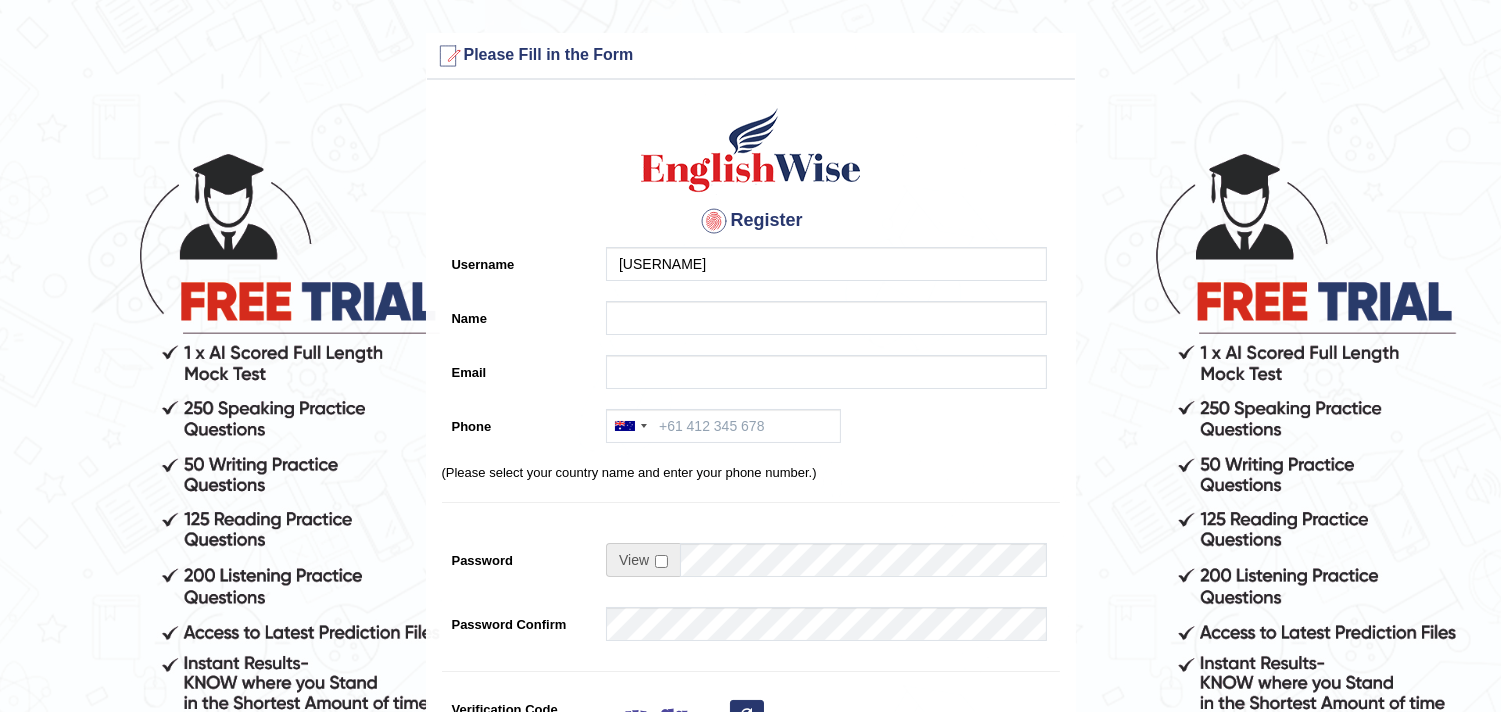 type on "rajbir038" 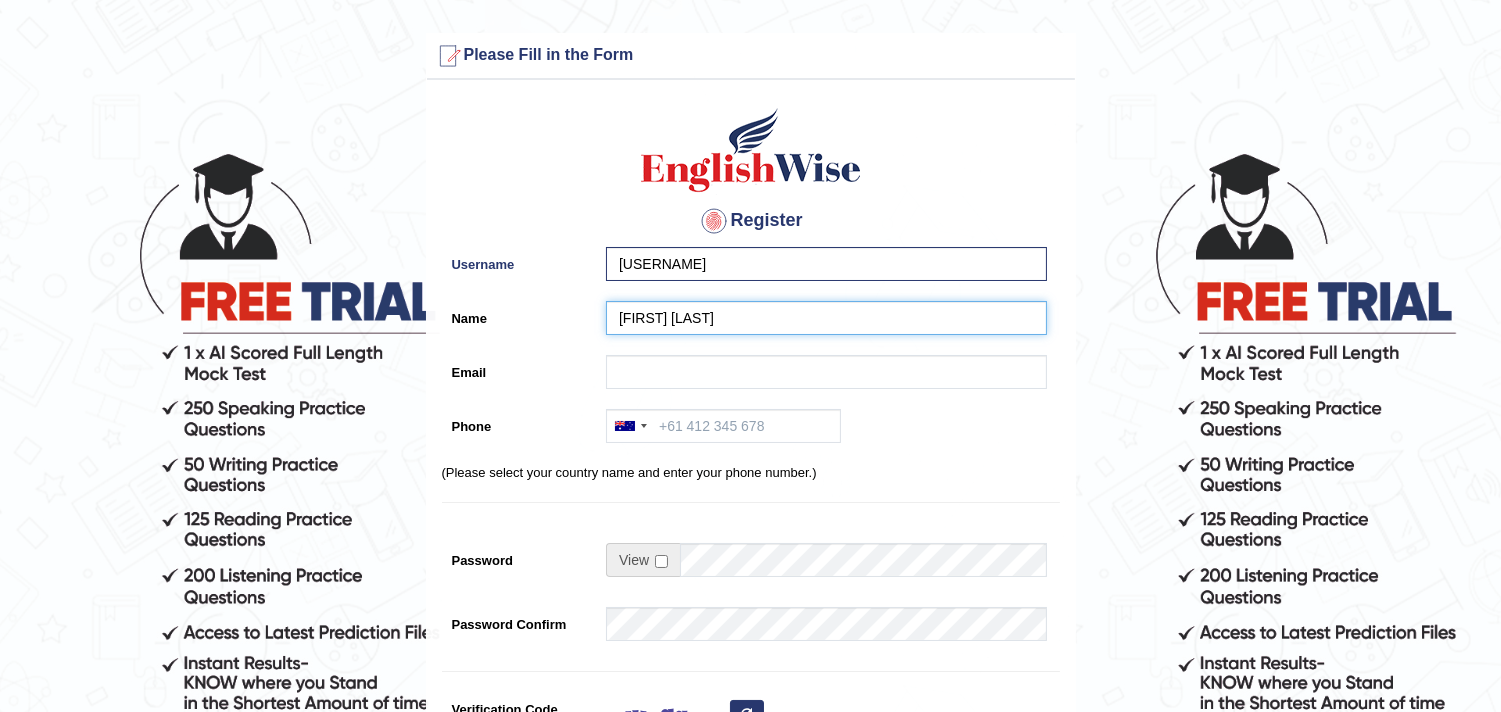 type on "rajbir kaur" 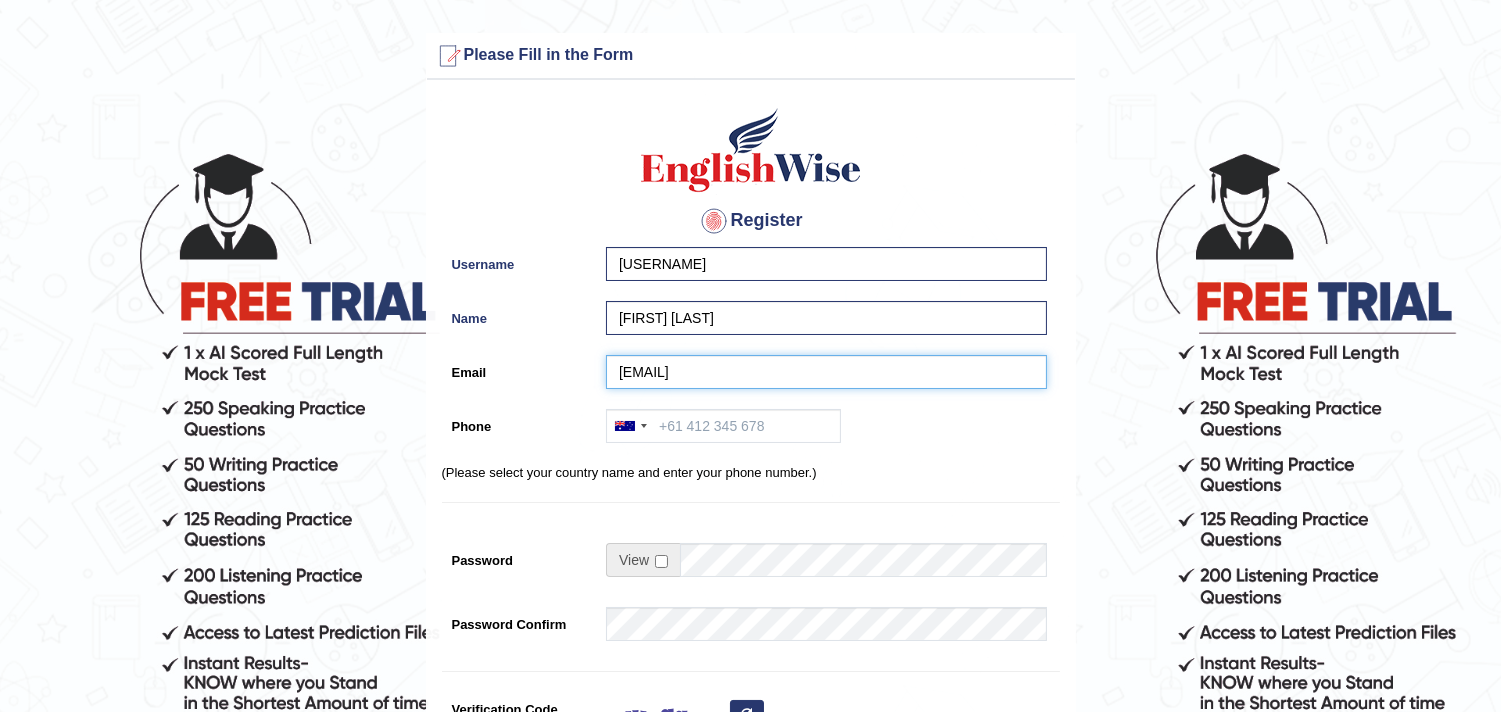 type on "[EMAIL]" 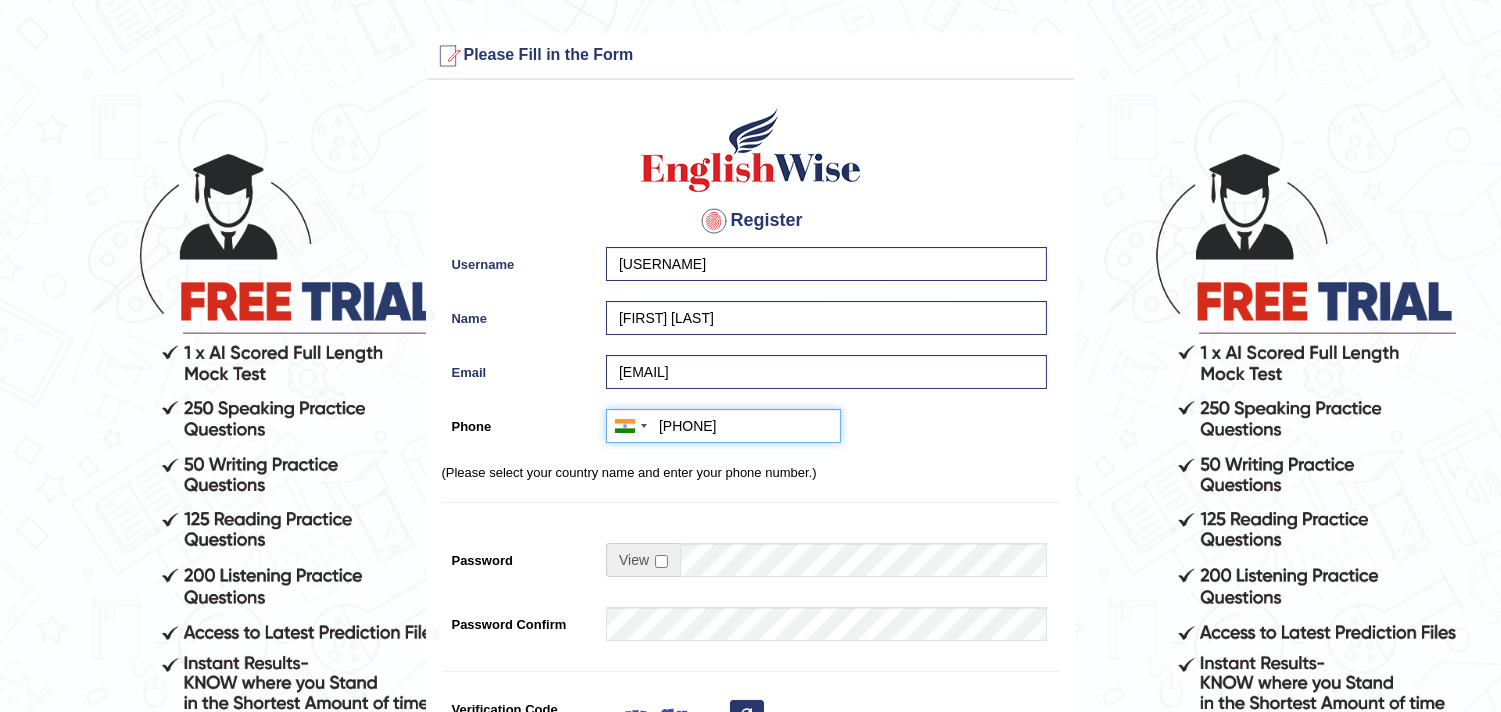 type on "+91 8968012401" 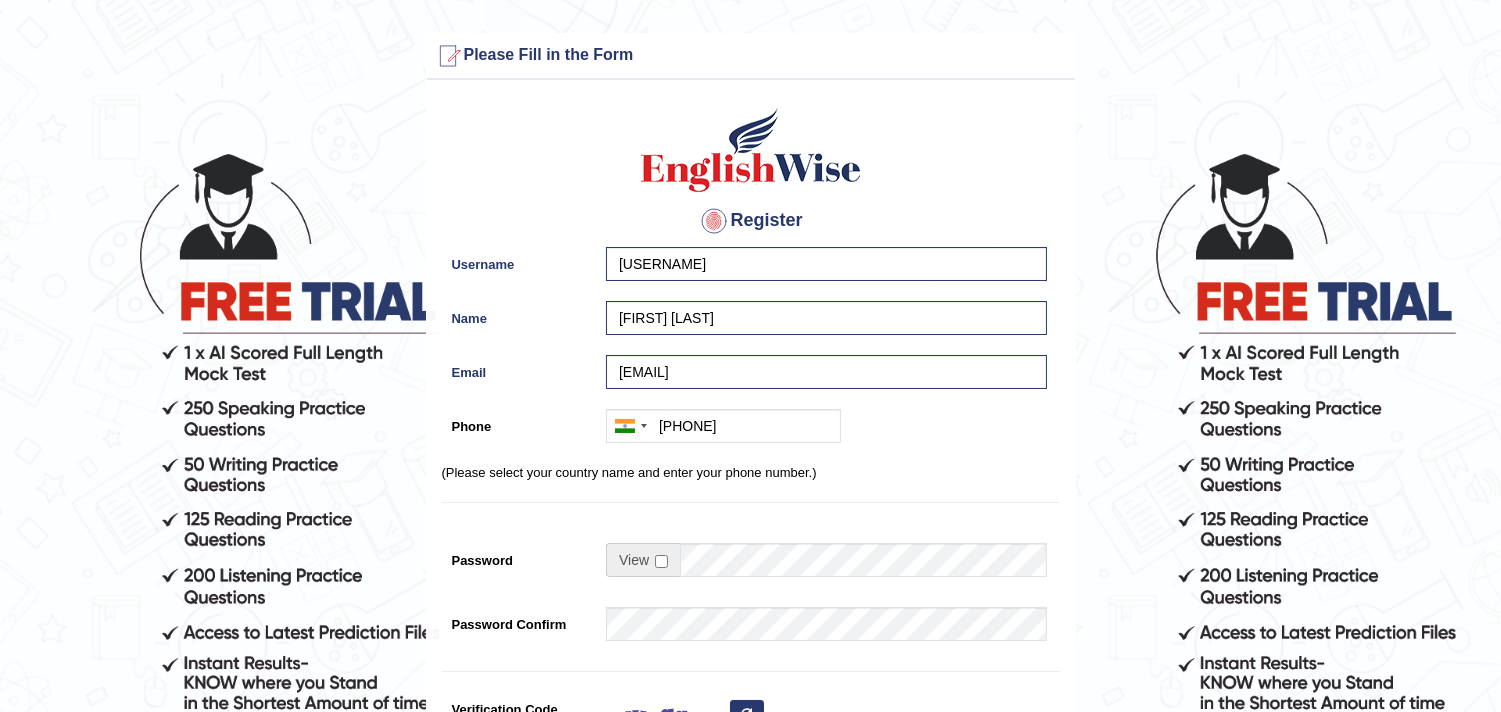 click at bounding box center (643, 560) 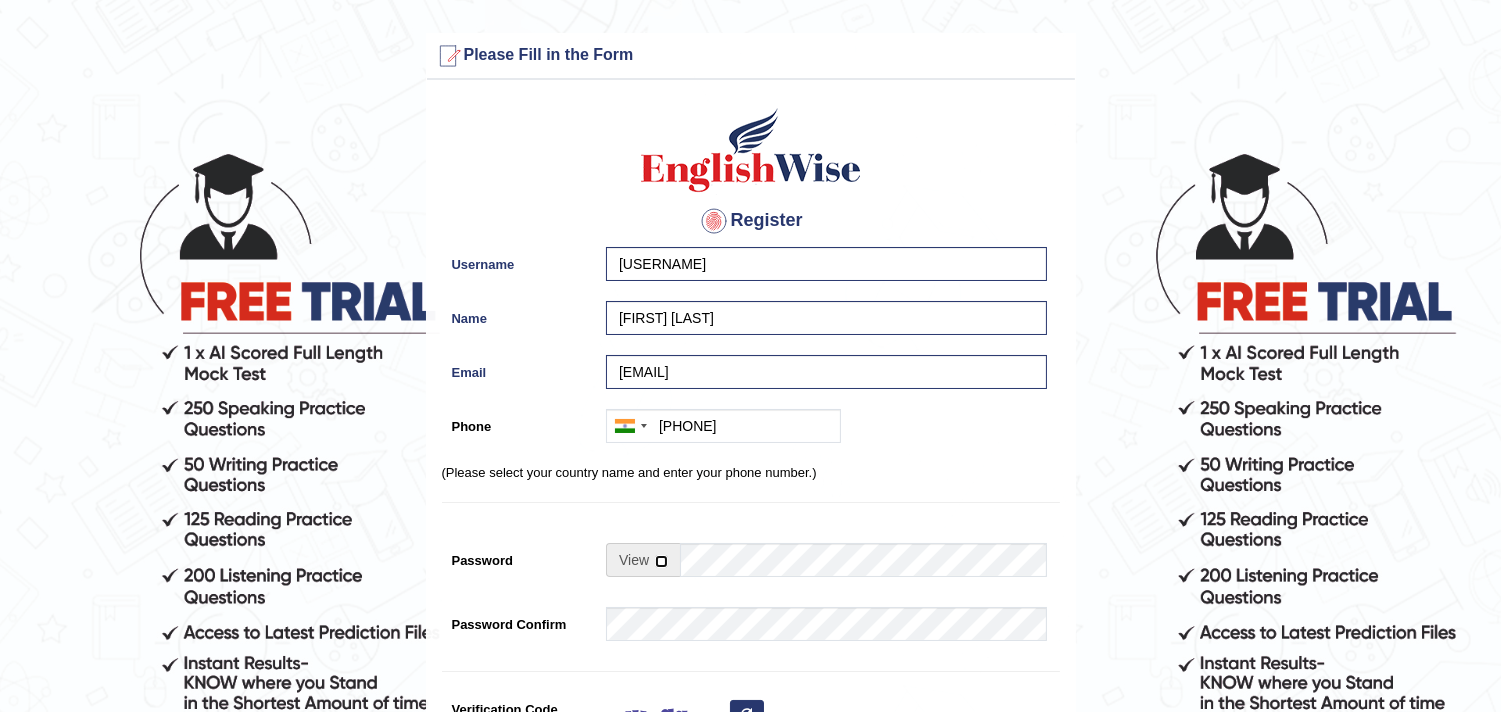 click at bounding box center [661, 561] 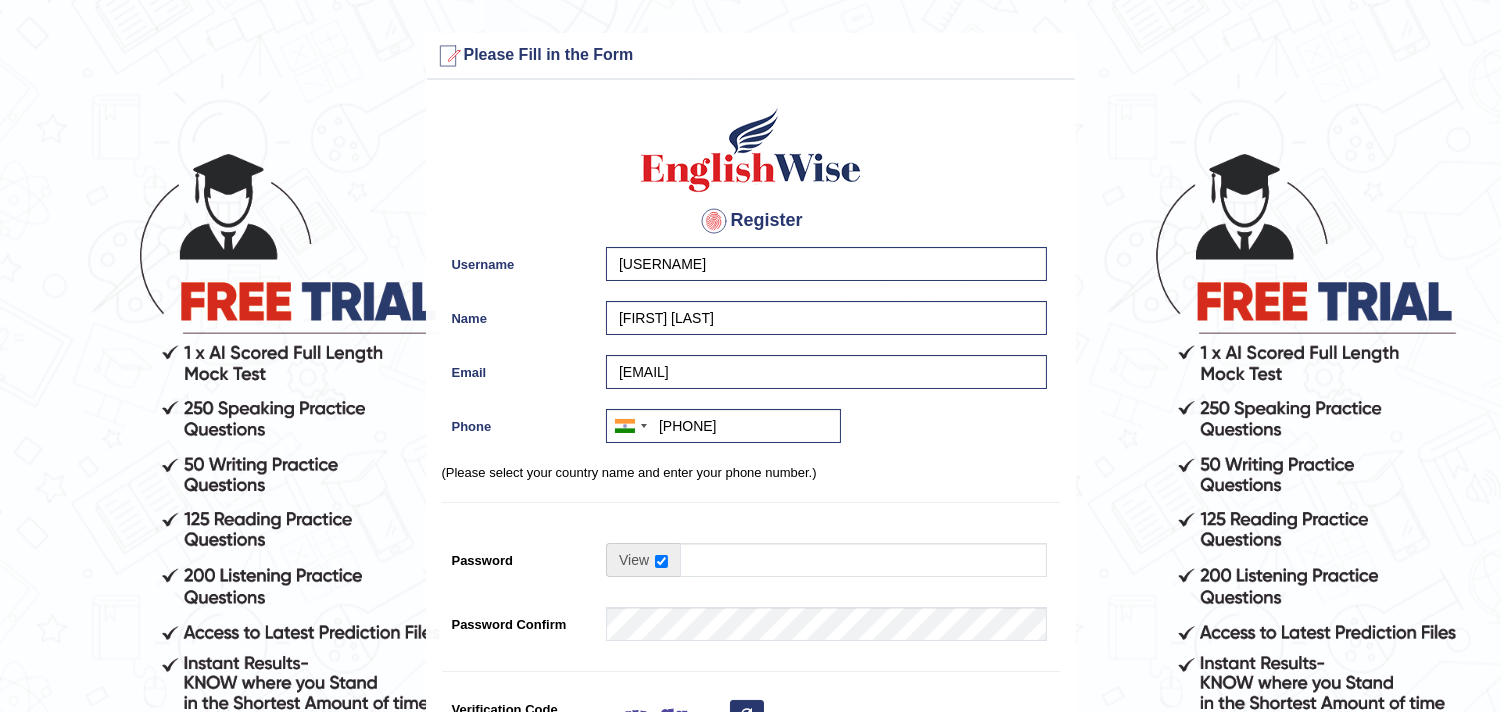 click at bounding box center (826, 565) 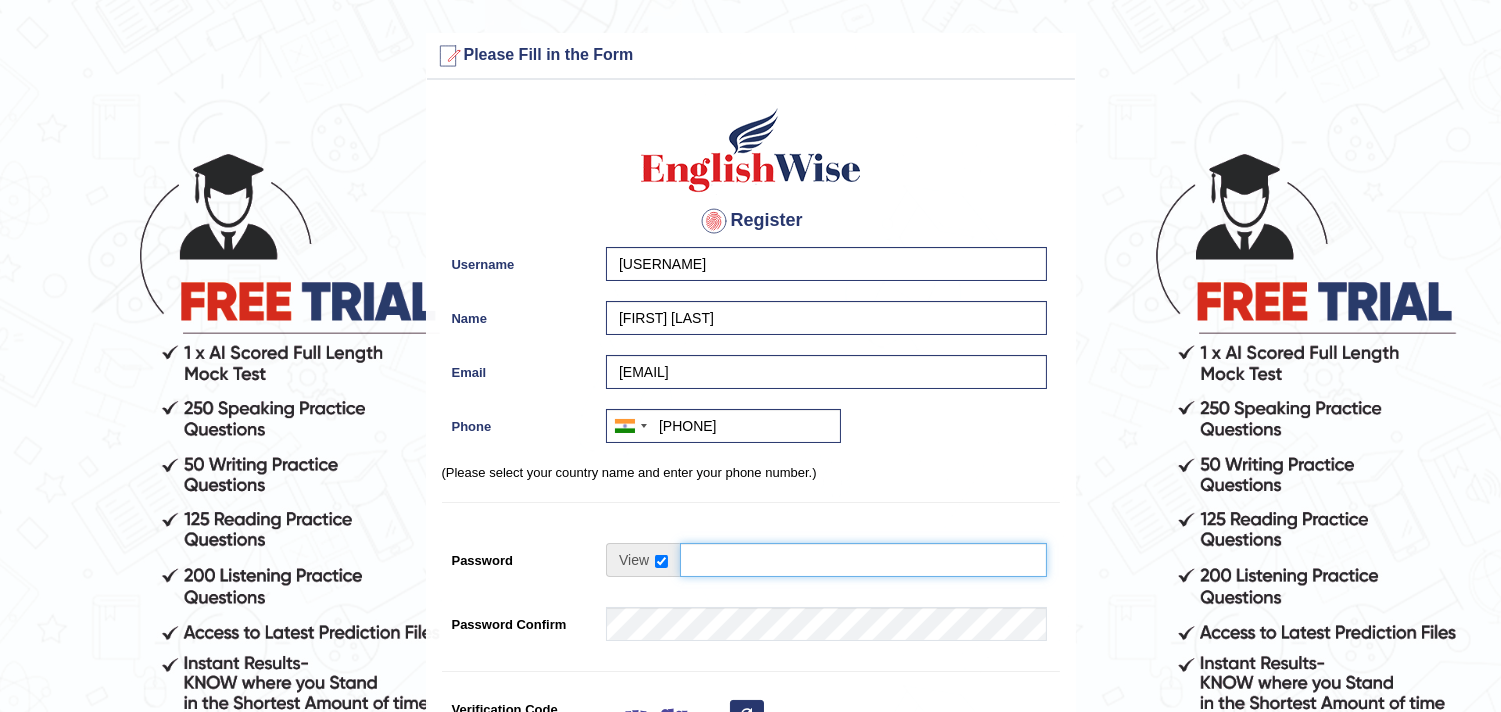 click on "Password" at bounding box center [863, 560] 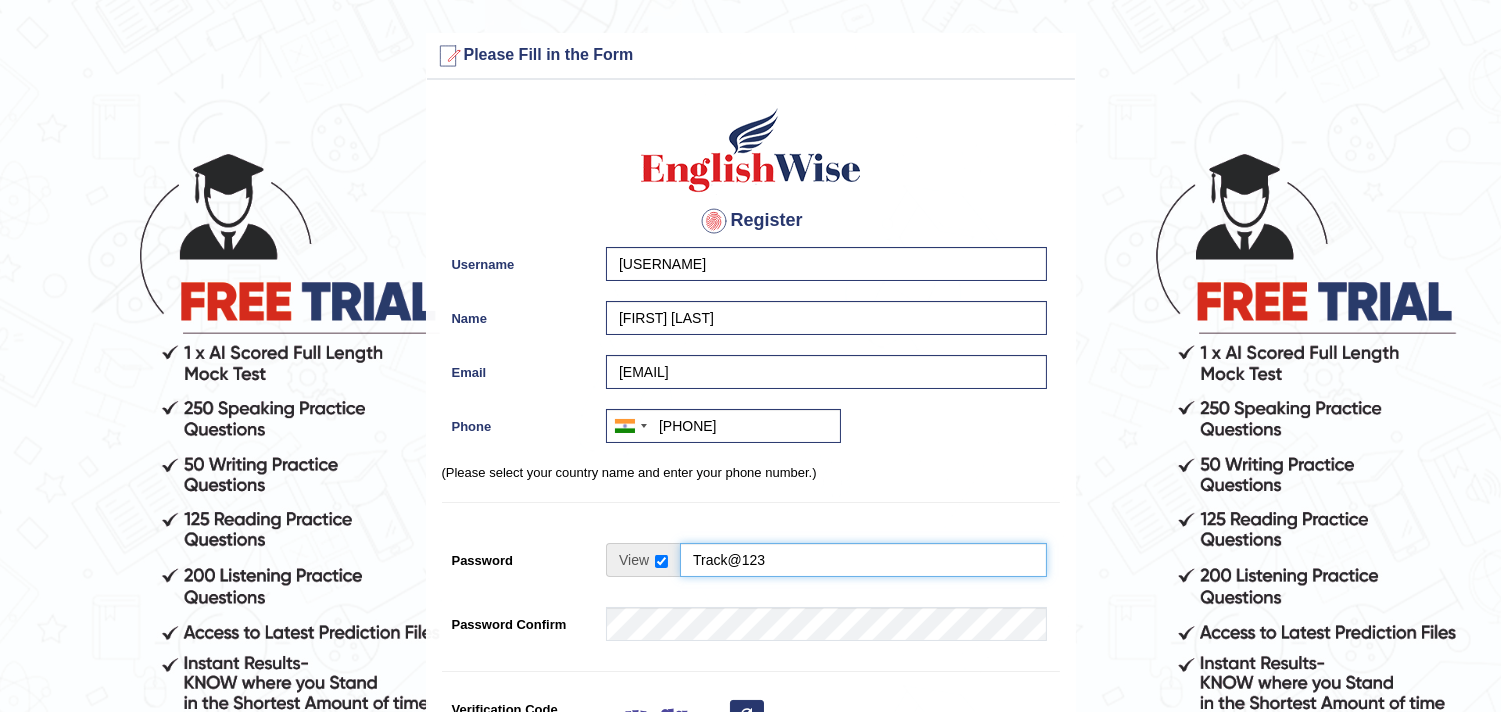 type on "Track@123" 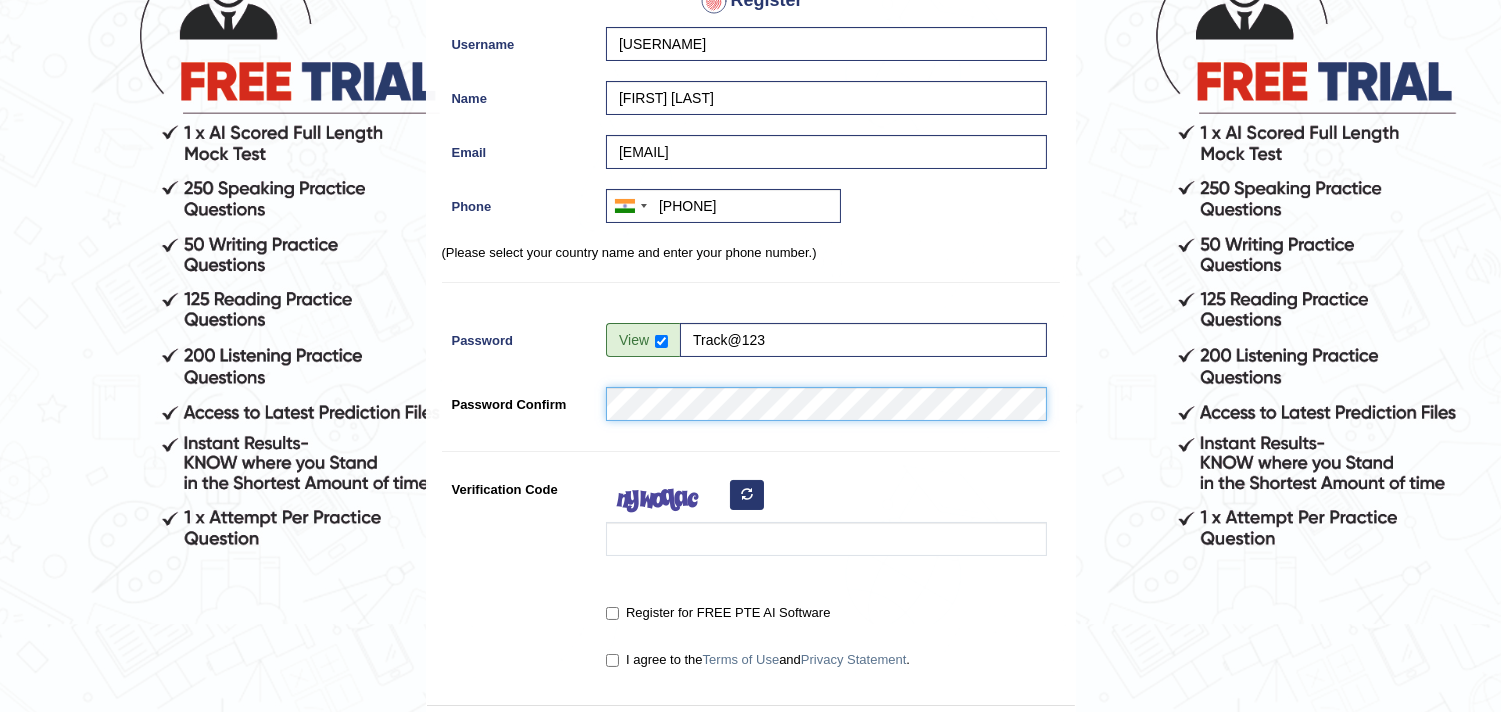 scroll, scrollTop: 222, scrollLeft: 0, axis: vertical 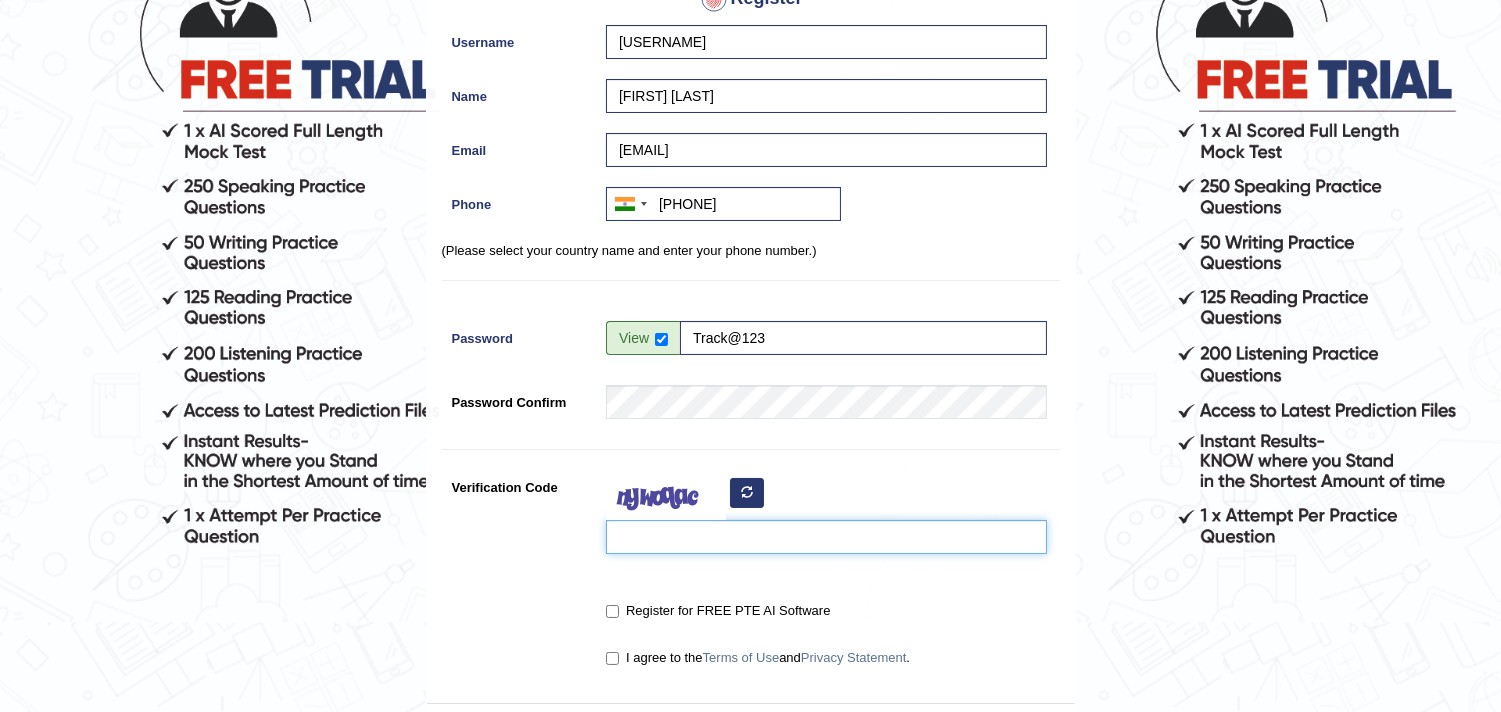 click on "Verification Code" at bounding box center (826, 537) 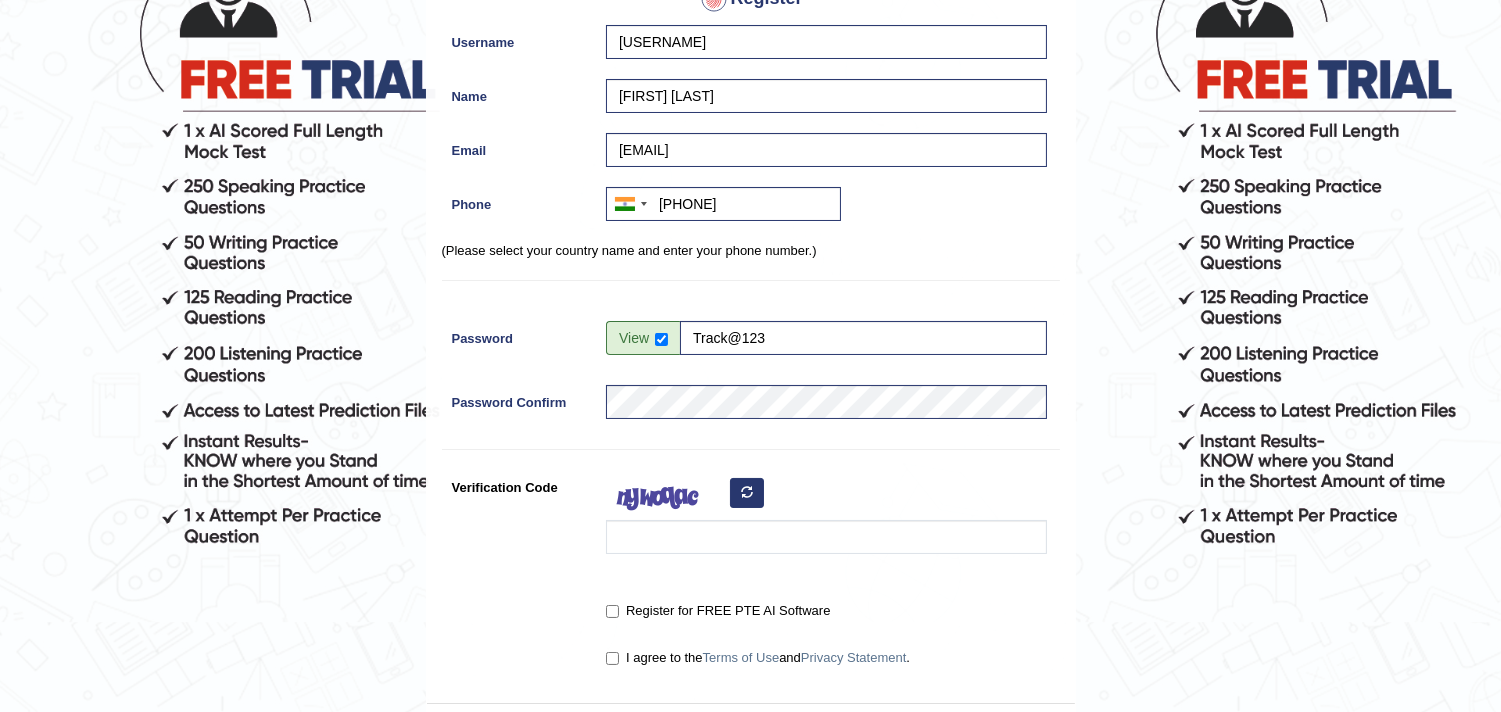 click at bounding box center (747, 492) 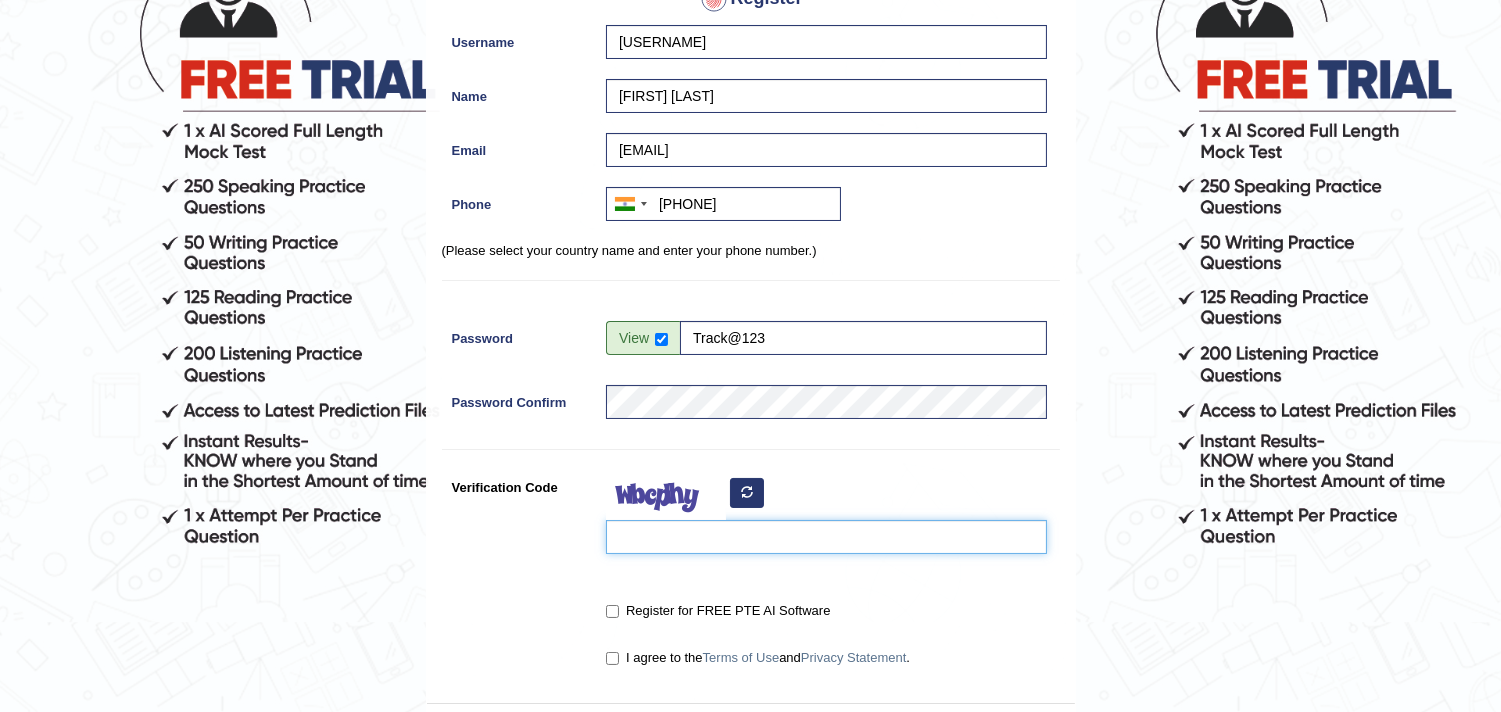 click on "Verification Code" at bounding box center (826, 537) 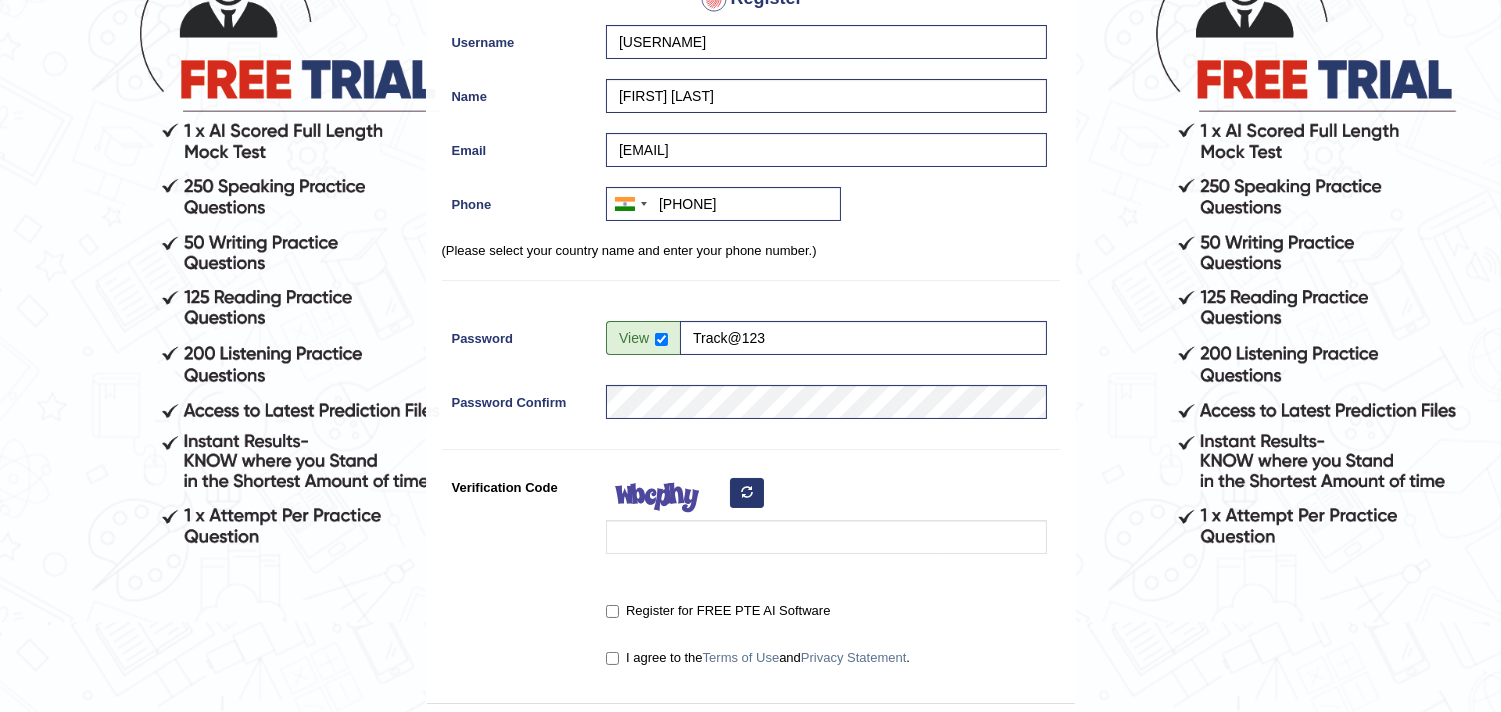 click at bounding box center (747, 492) 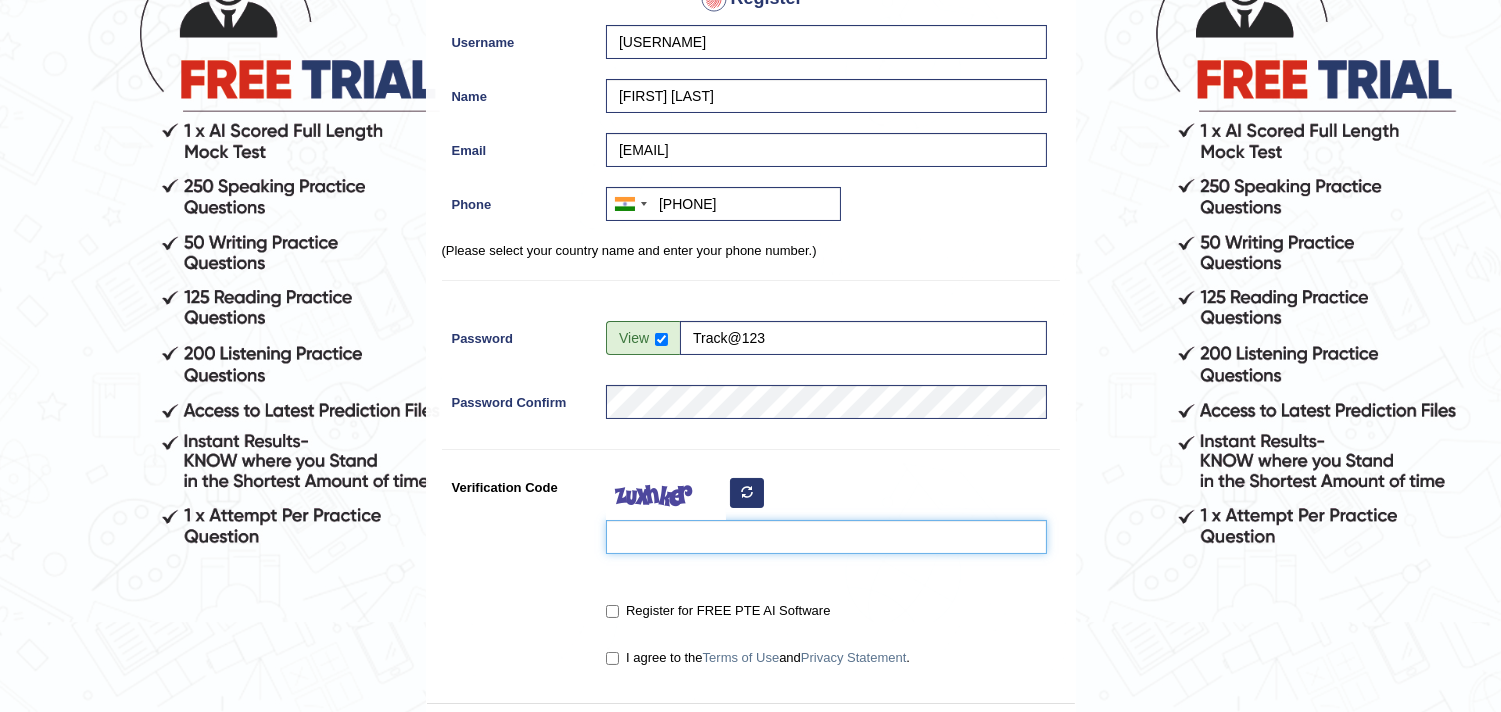 click on "Verification Code" at bounding box center (826, 537) 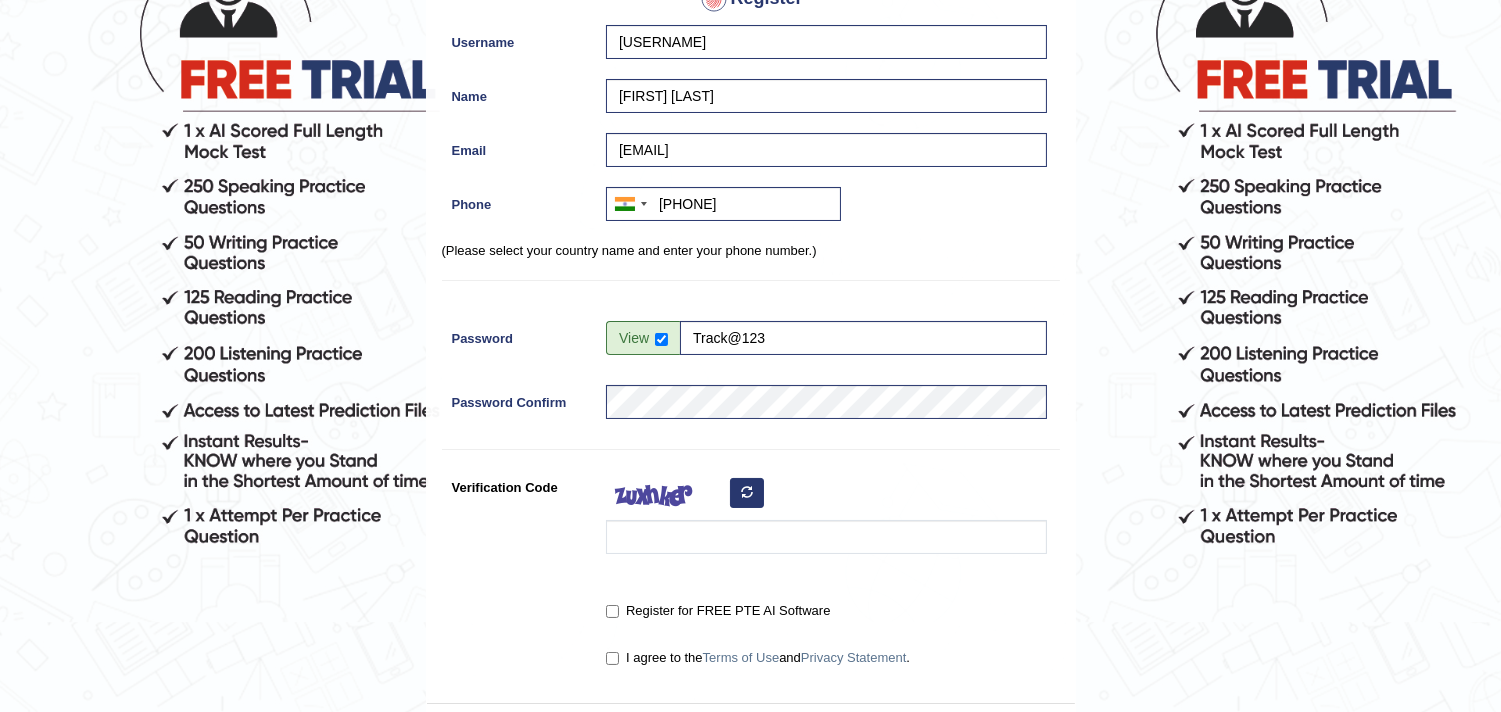 click at bounding box center (747, 493) 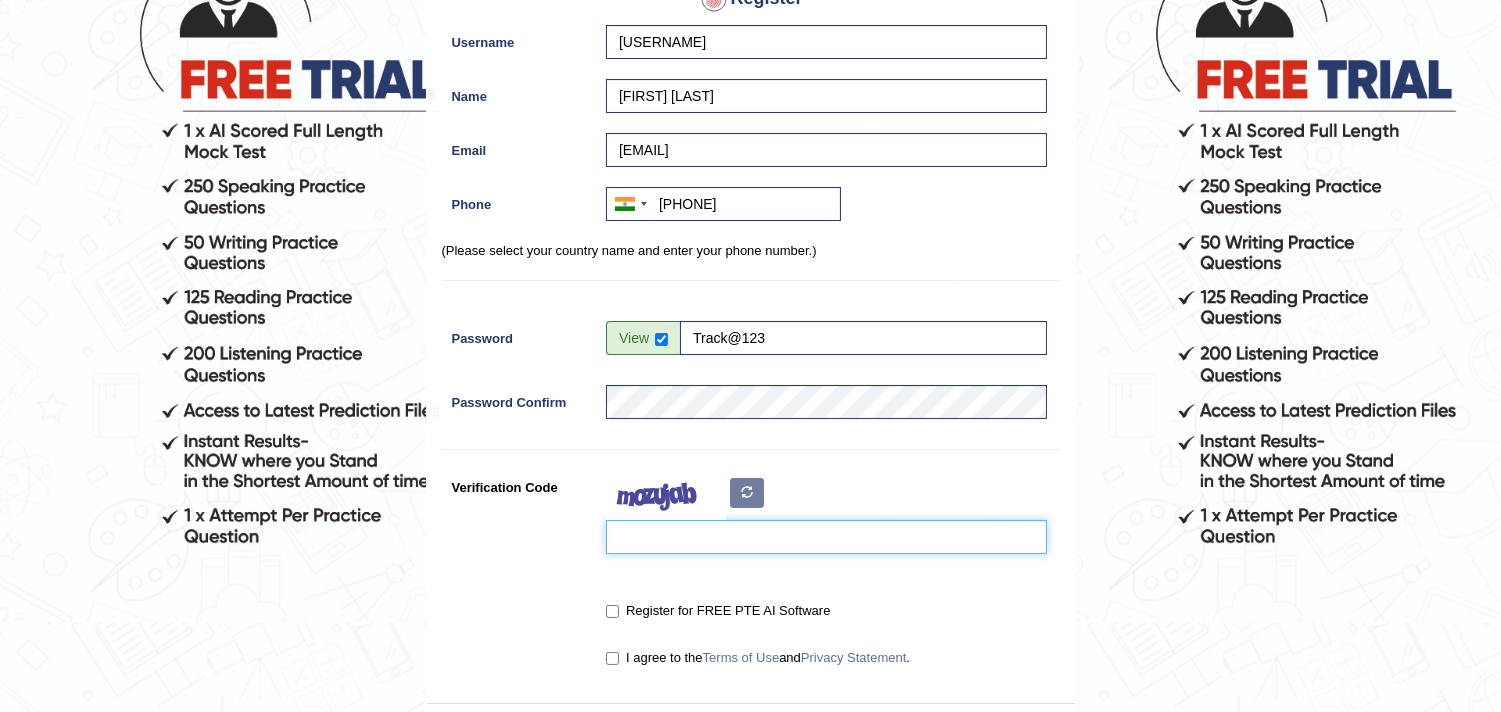 click on "Verification Code" at bounding box center [826, 537] 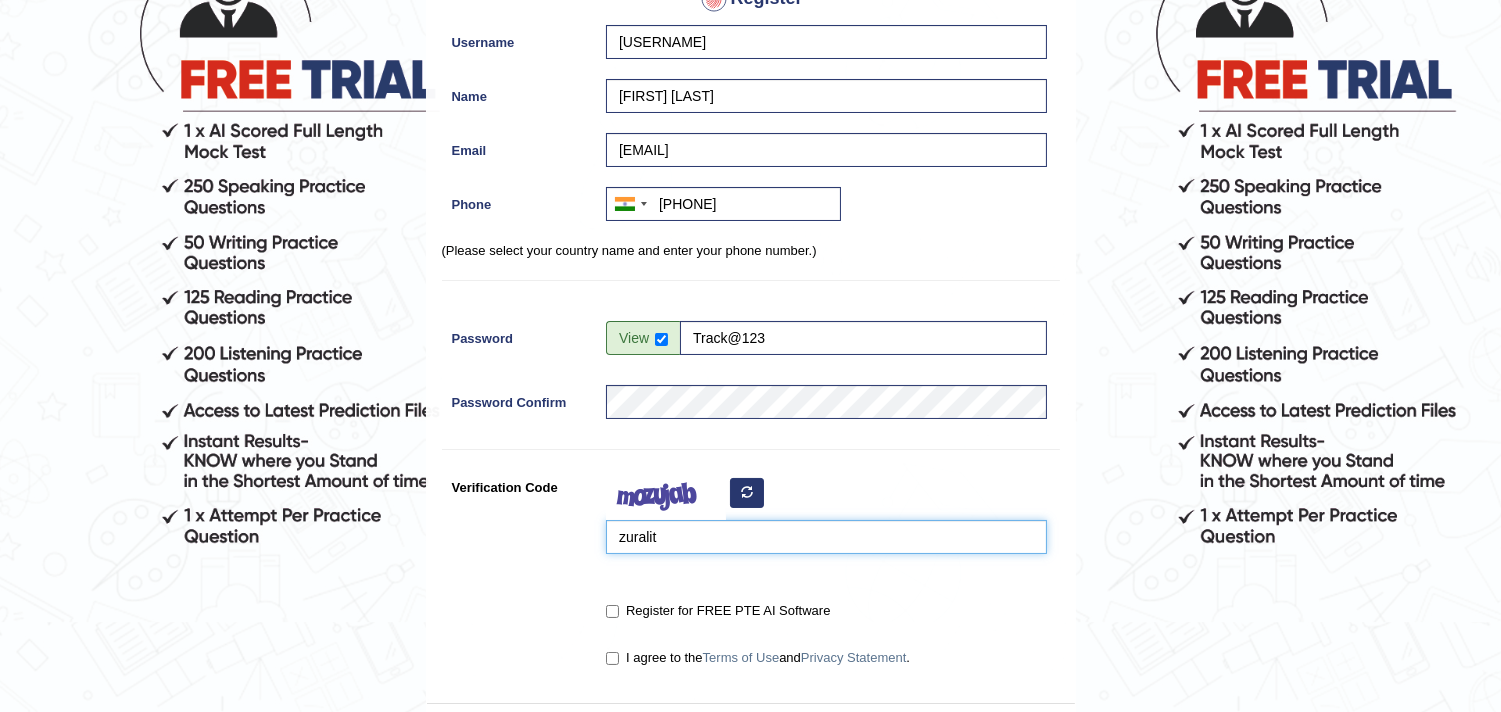 type on "zuralit" 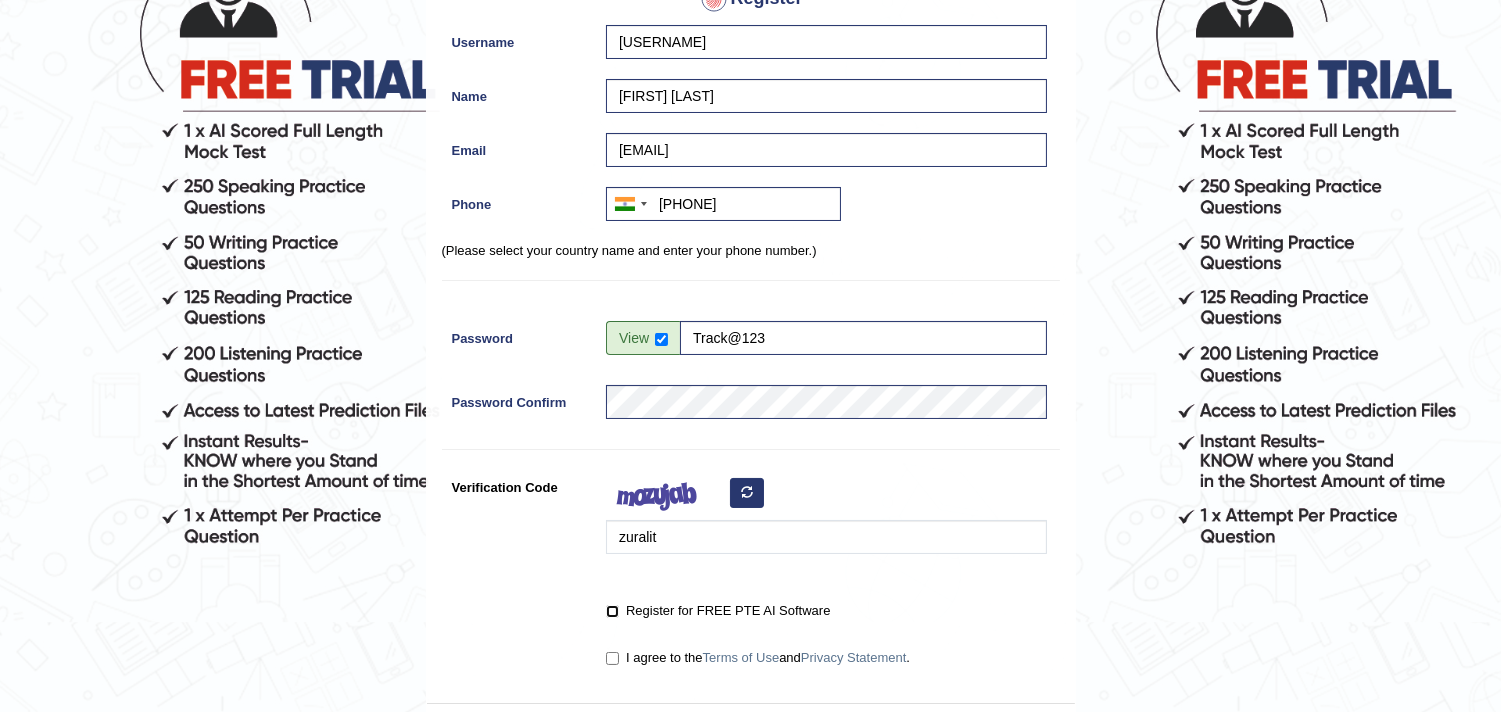 click on "Register for FREE PTE AI Software" at bounding box center (612, 611) 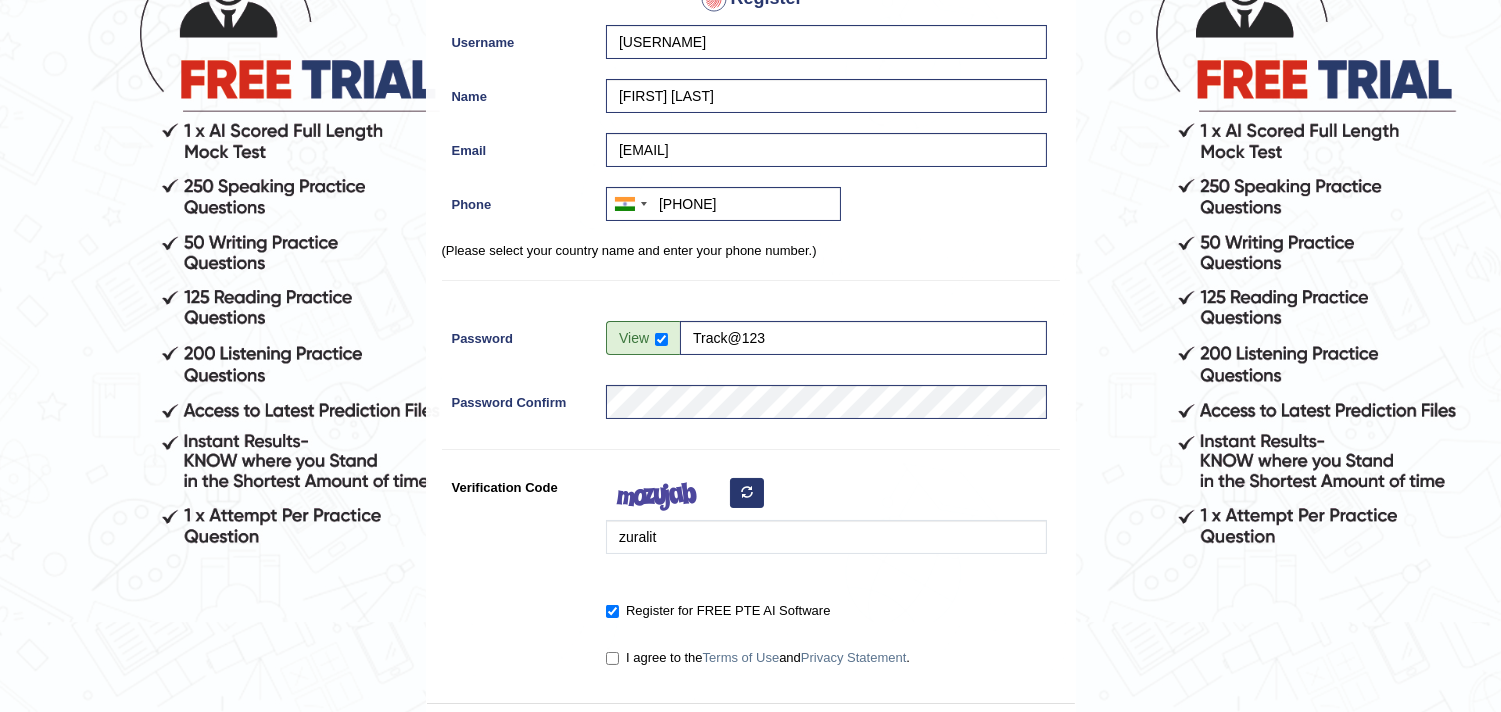 click on "I agree to the  Terms of Use  and  Privacy Statement ." at bounding box center (758, 658) 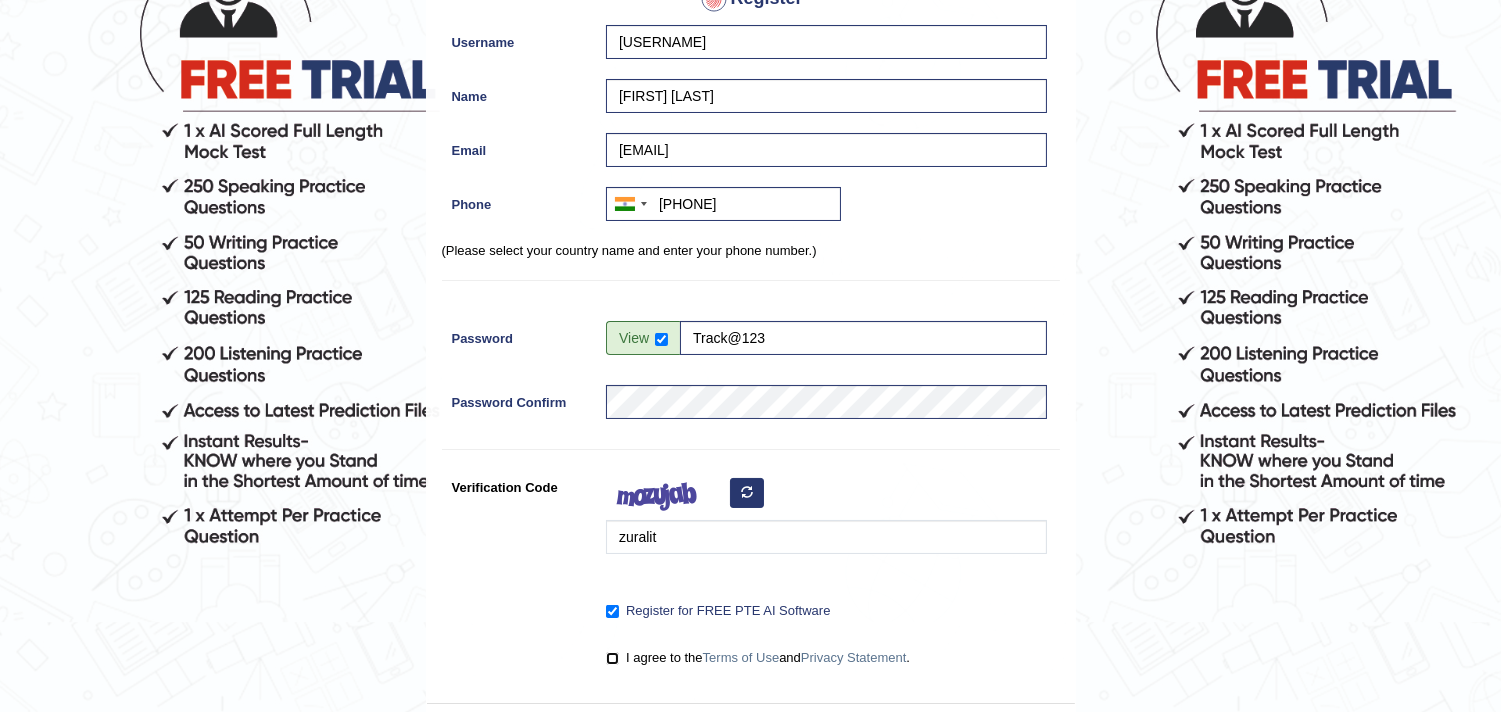 click on "I agree to the  Terms of Use  and  Privacy Statement ." at bounding box center (612, 658) 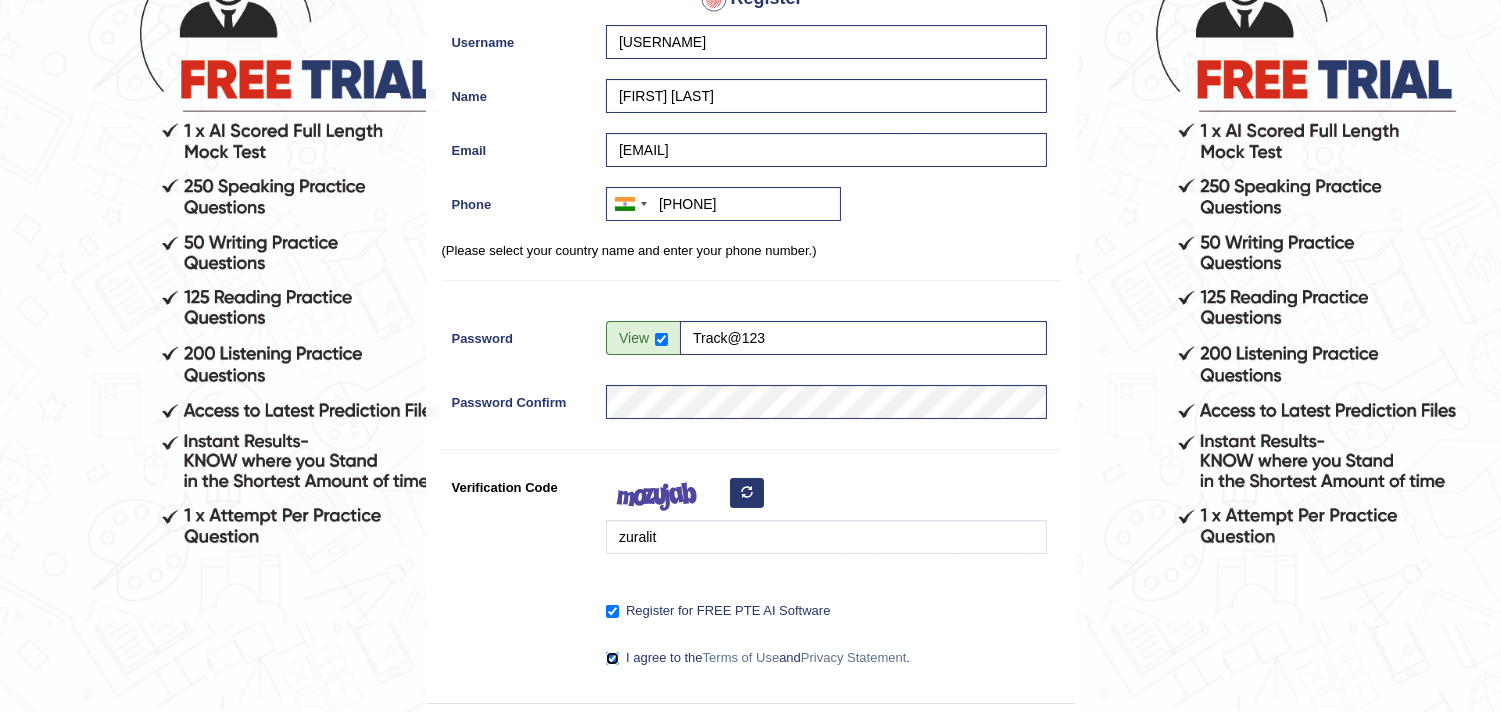 scroll, scrollTop: 460, scrollLeft: 0, axis: vertical 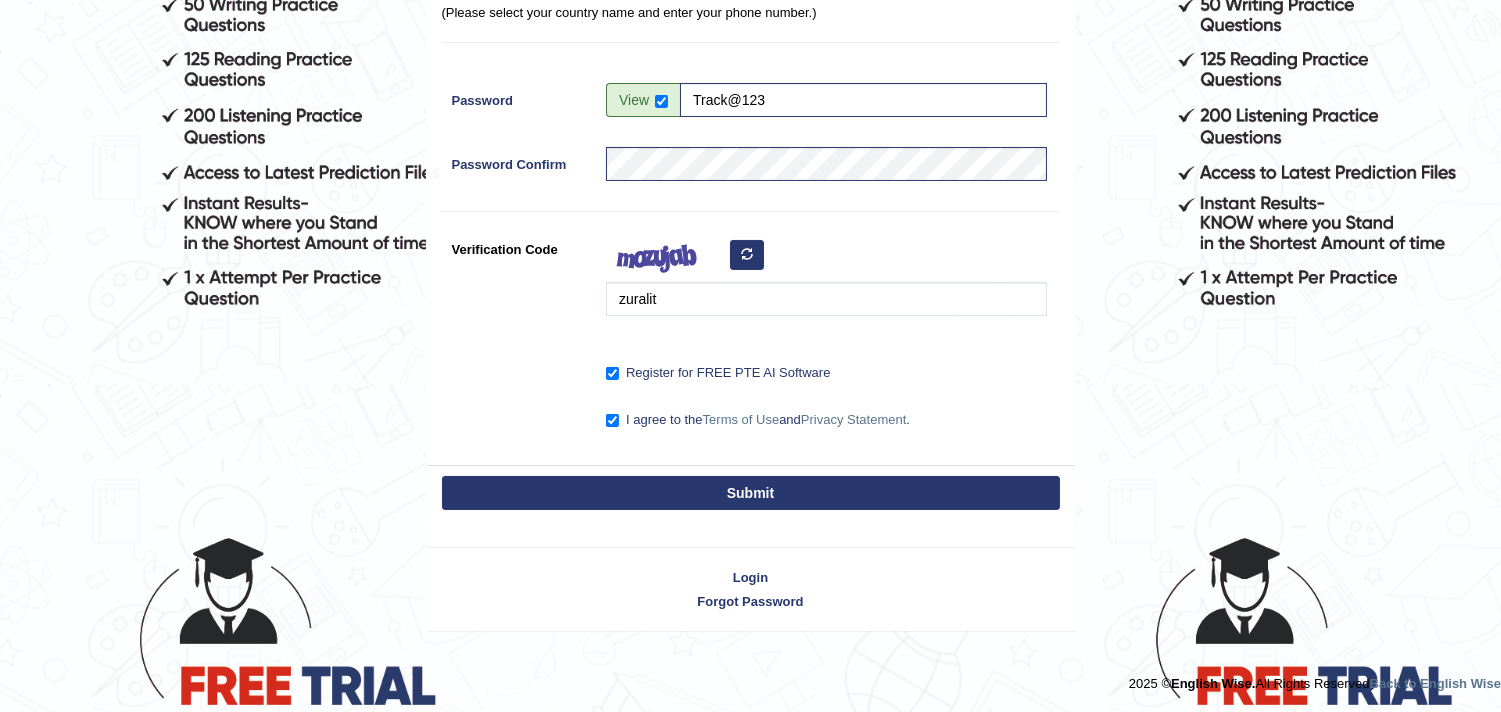 click on "Submit" at bounding box center [751, 493] 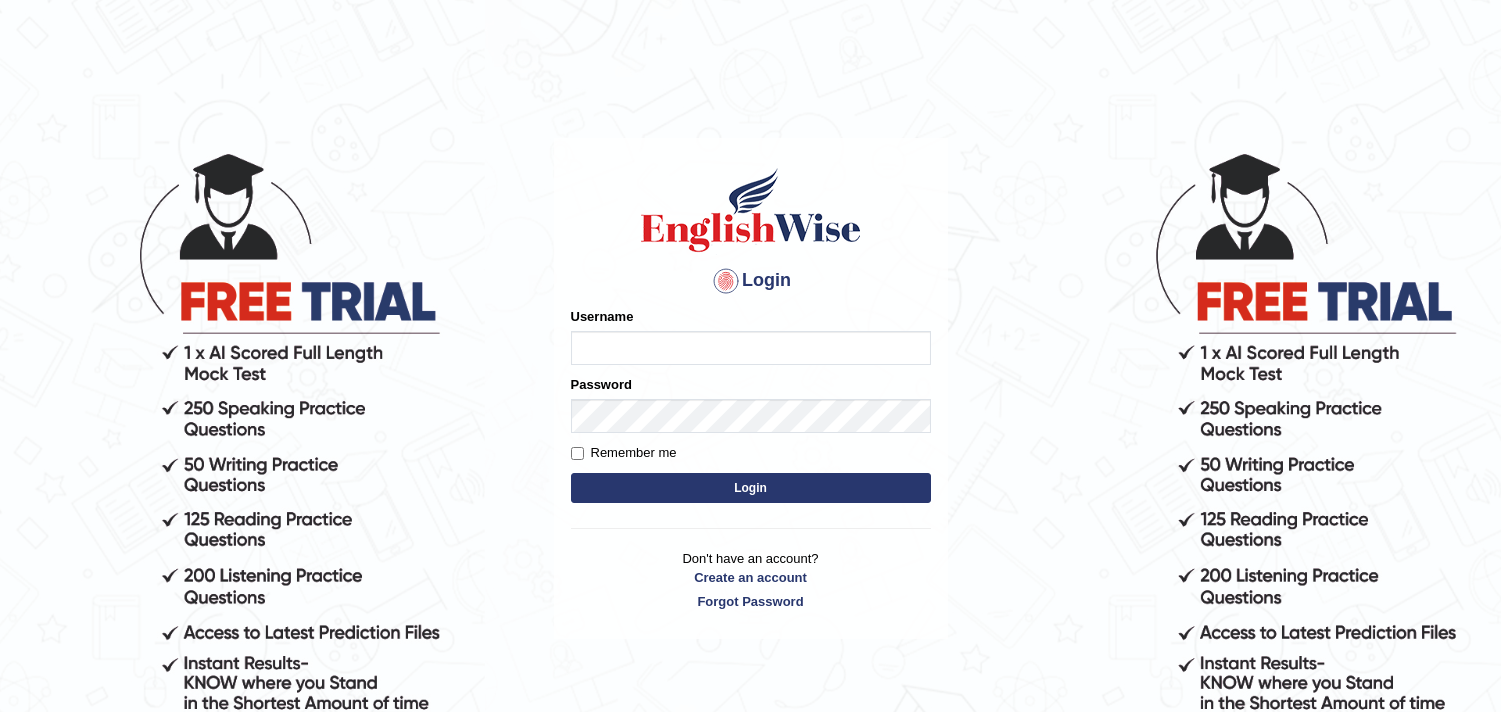 scroll, scrollTop: 0, scrollLeft: 0, axis: both 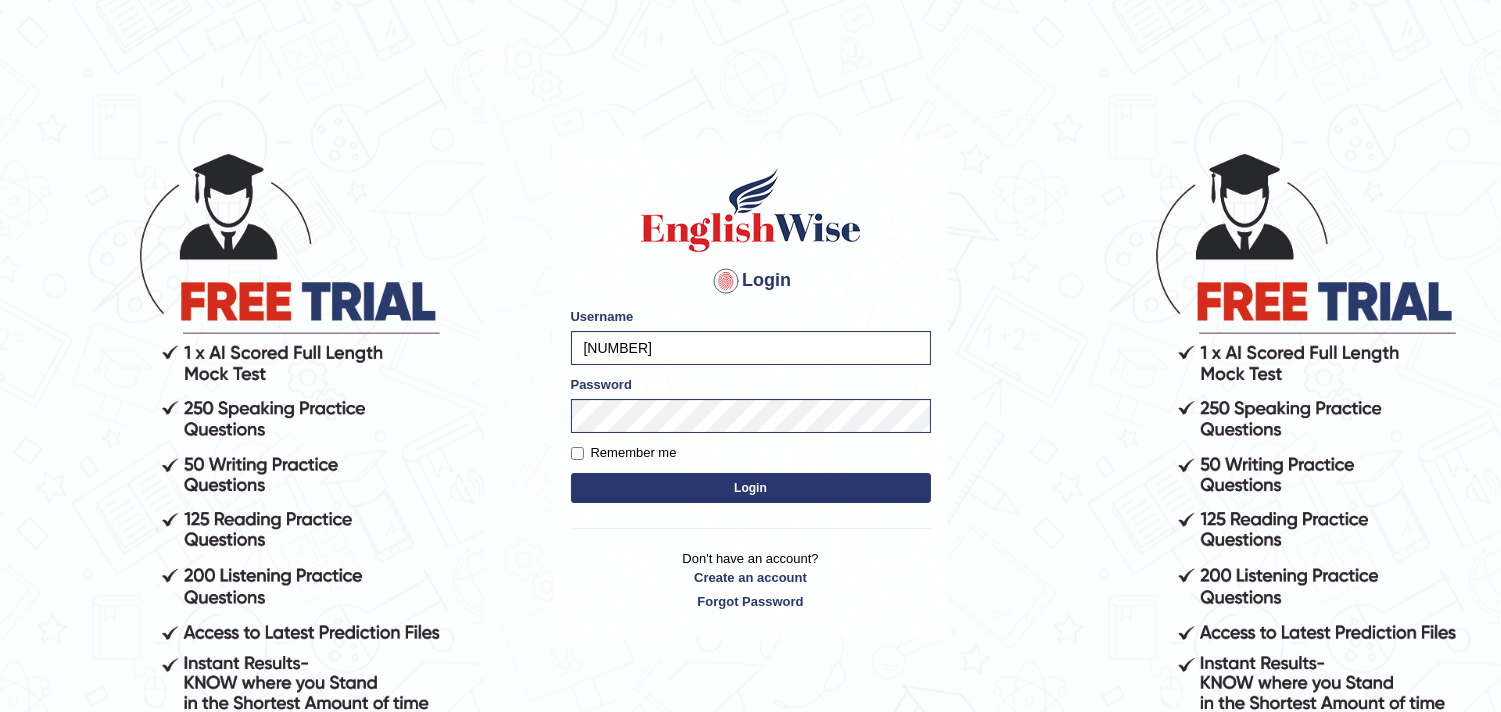 drag, startPoint x: 768, startPoint y: 356, endPoint x: 246, endPoint y: 415, distance: 525.3237 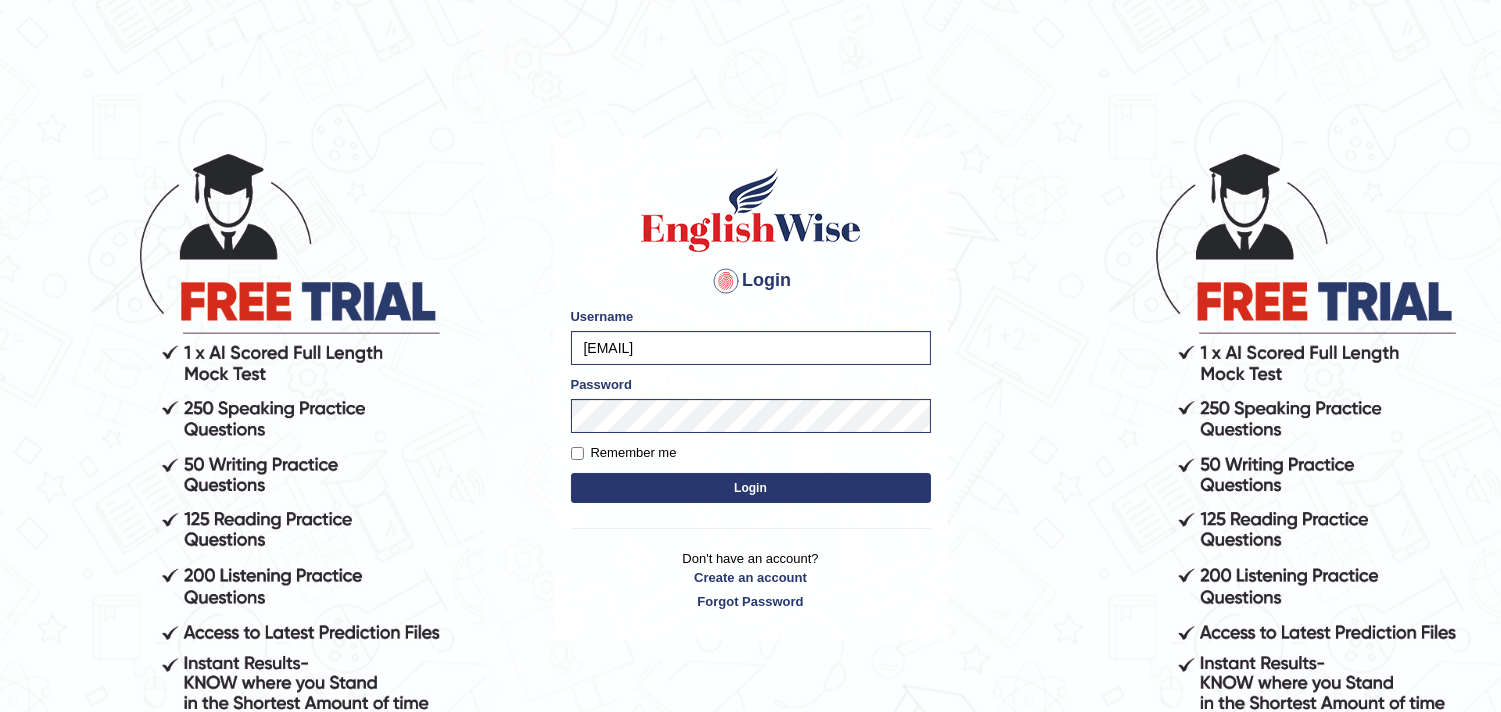 type on "[EMAIL]" 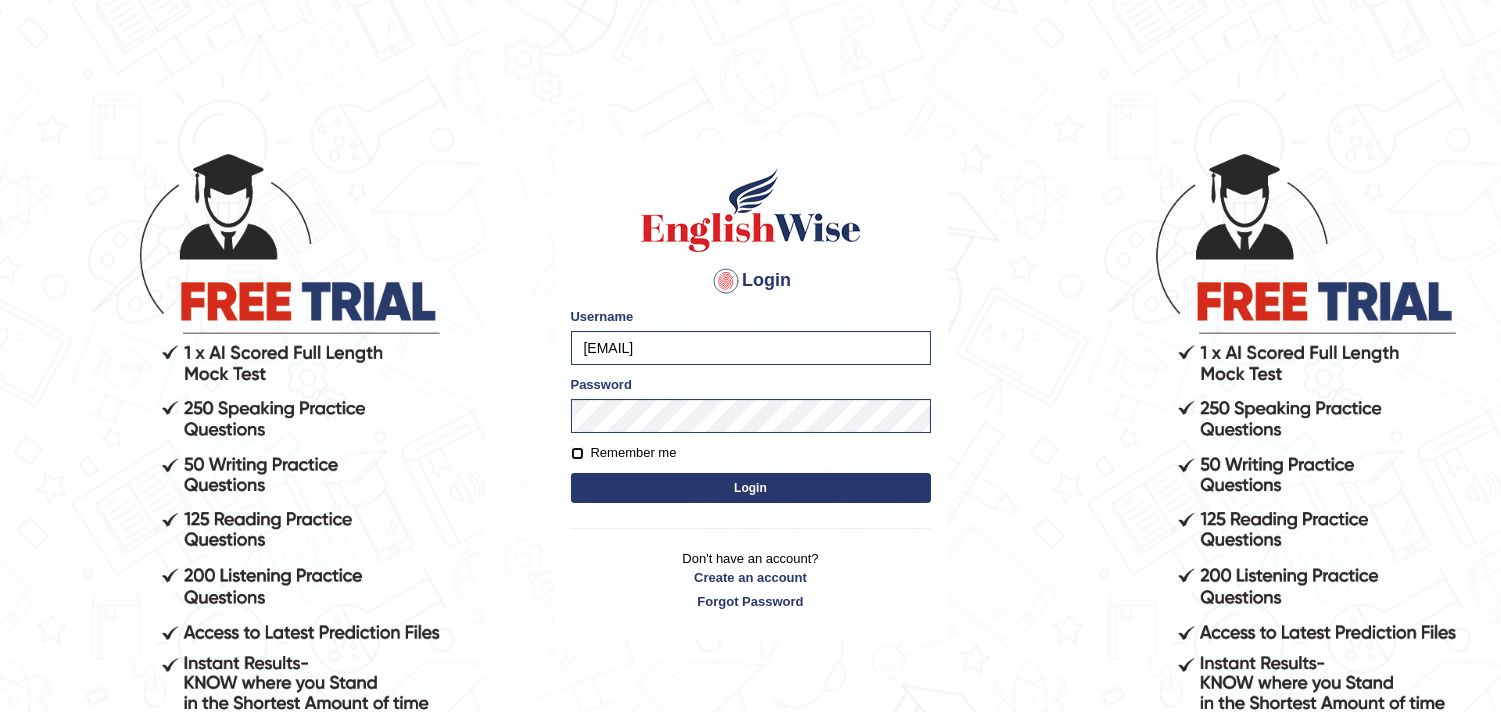 click on "Remember me" at bounding box center [577, 453] 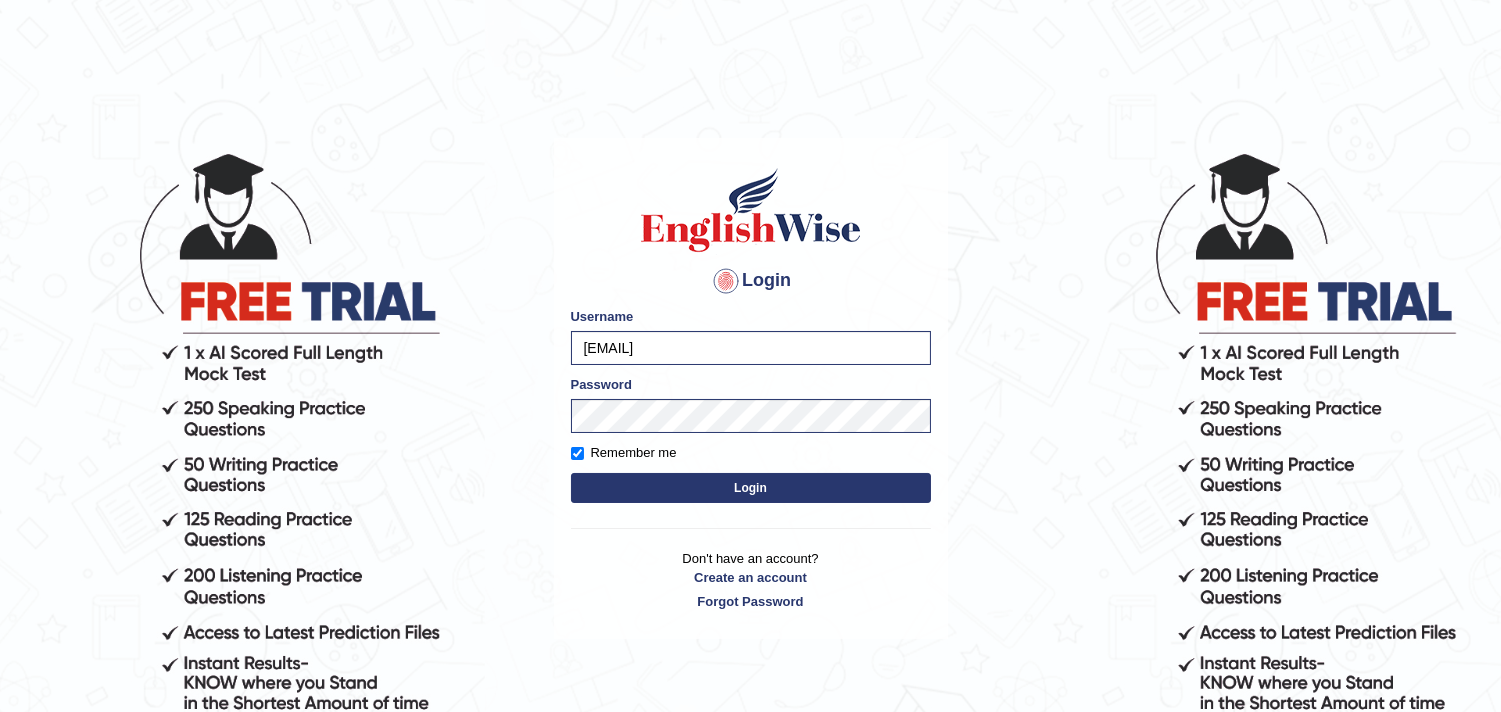 click on "Login" at bounding box center [751, 488] 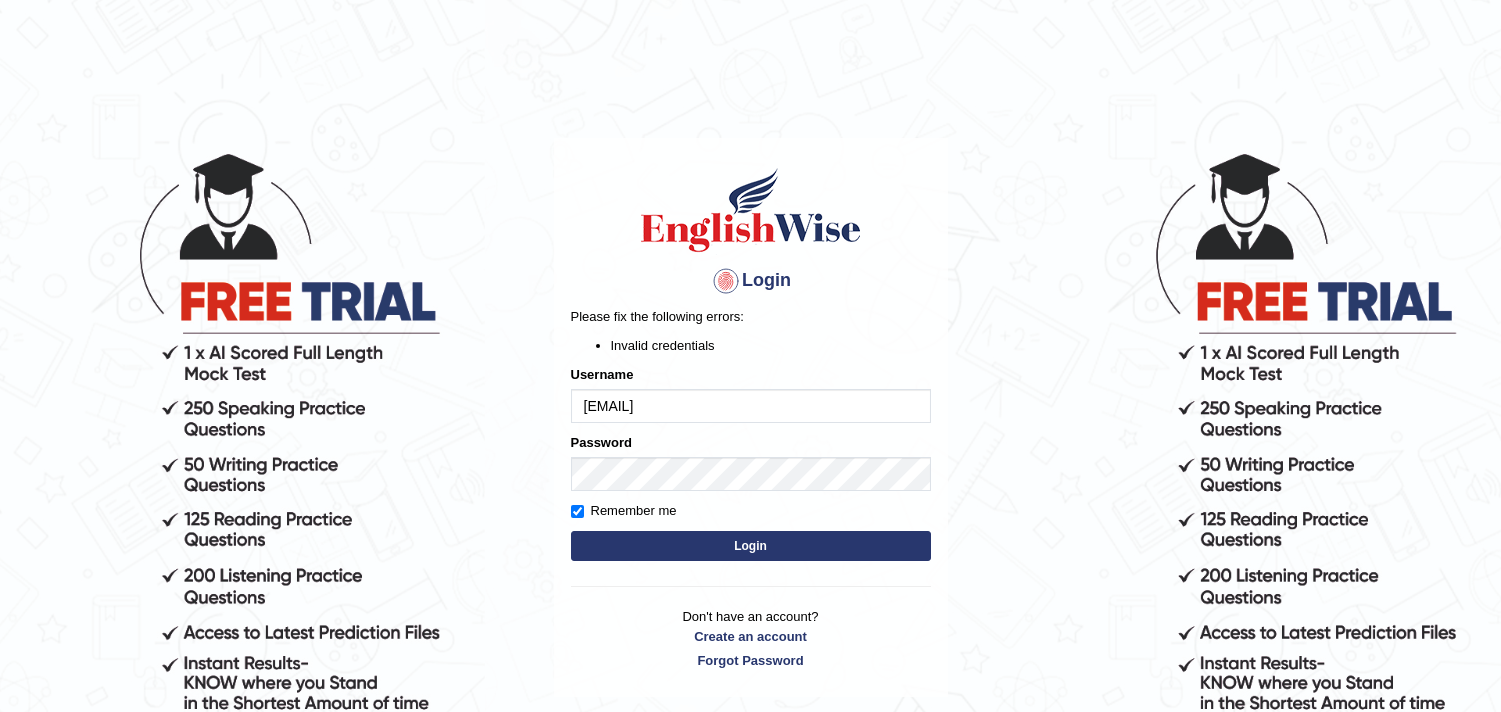 scroll, scrollTop: 0, scrollLeft: 0, axis: both 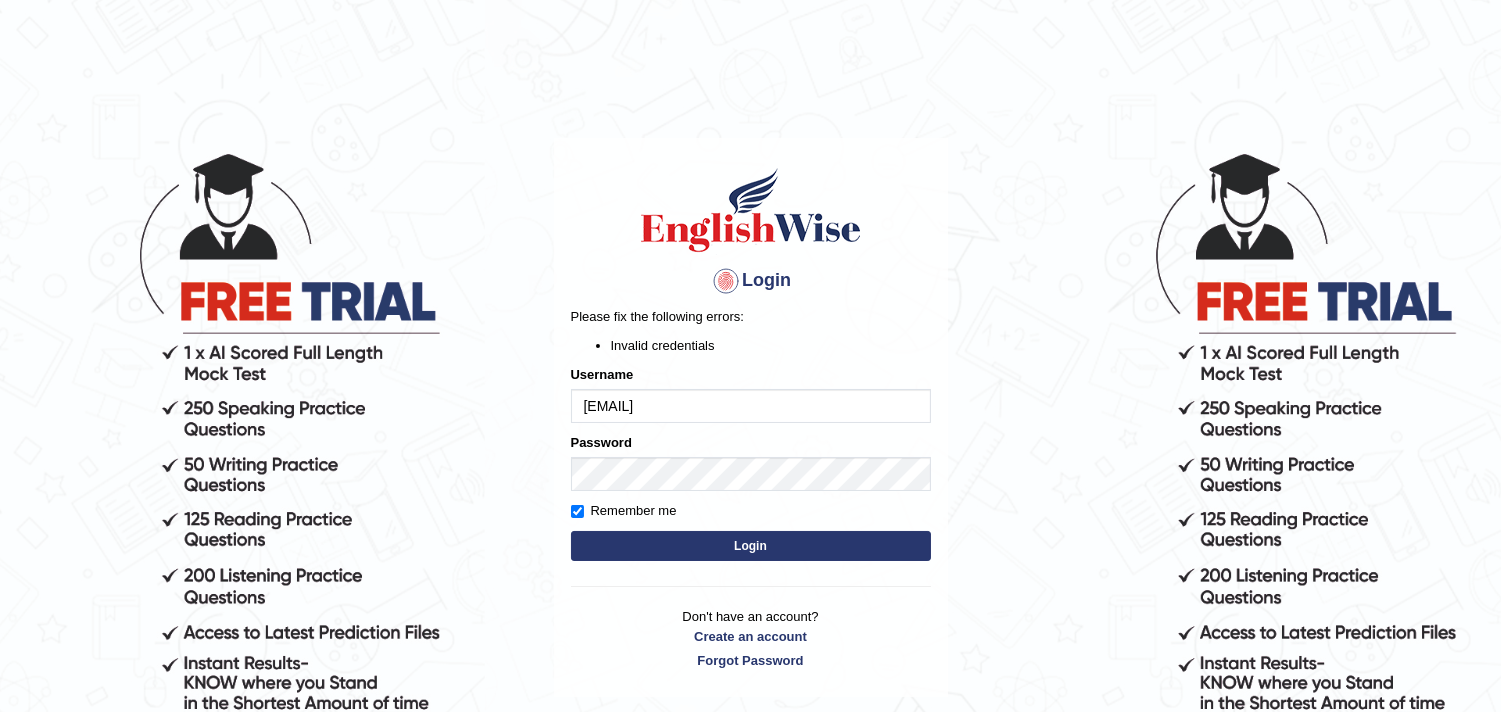 drag, startPoint x: 785, startPoint y: 407, endPoint x: 267, endPoint y: 397, distance: 518.0965 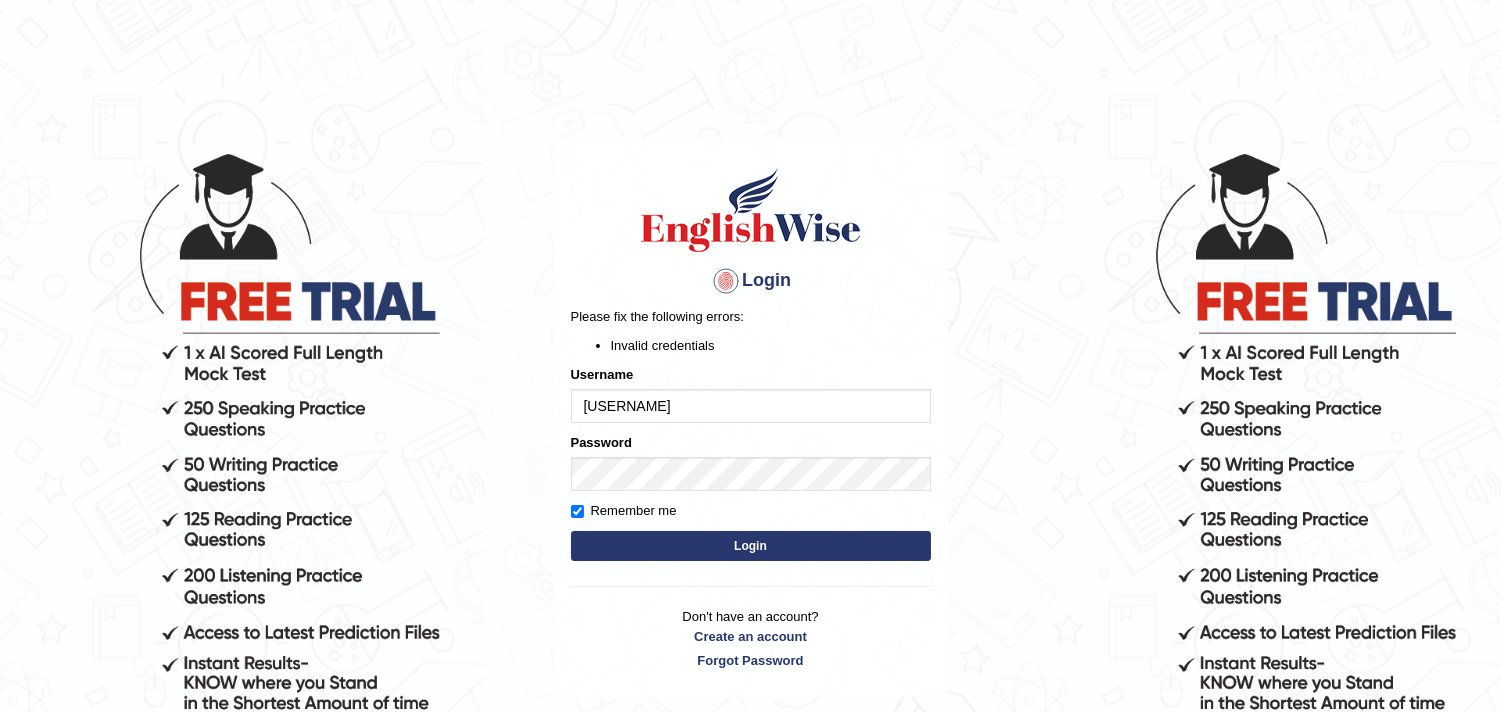 type on "rajbir038" 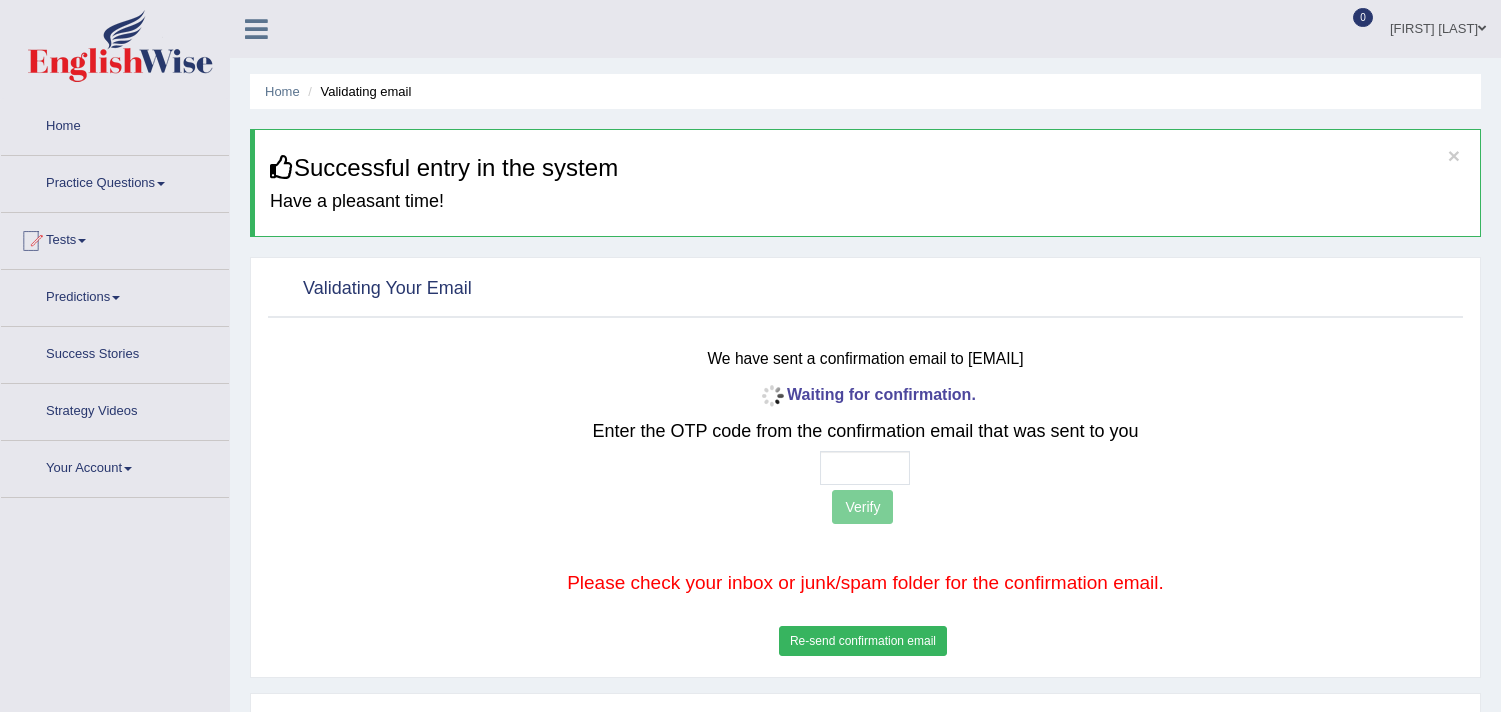 scroll, scrollTop: 0, scrollLeft: 0, axis: both 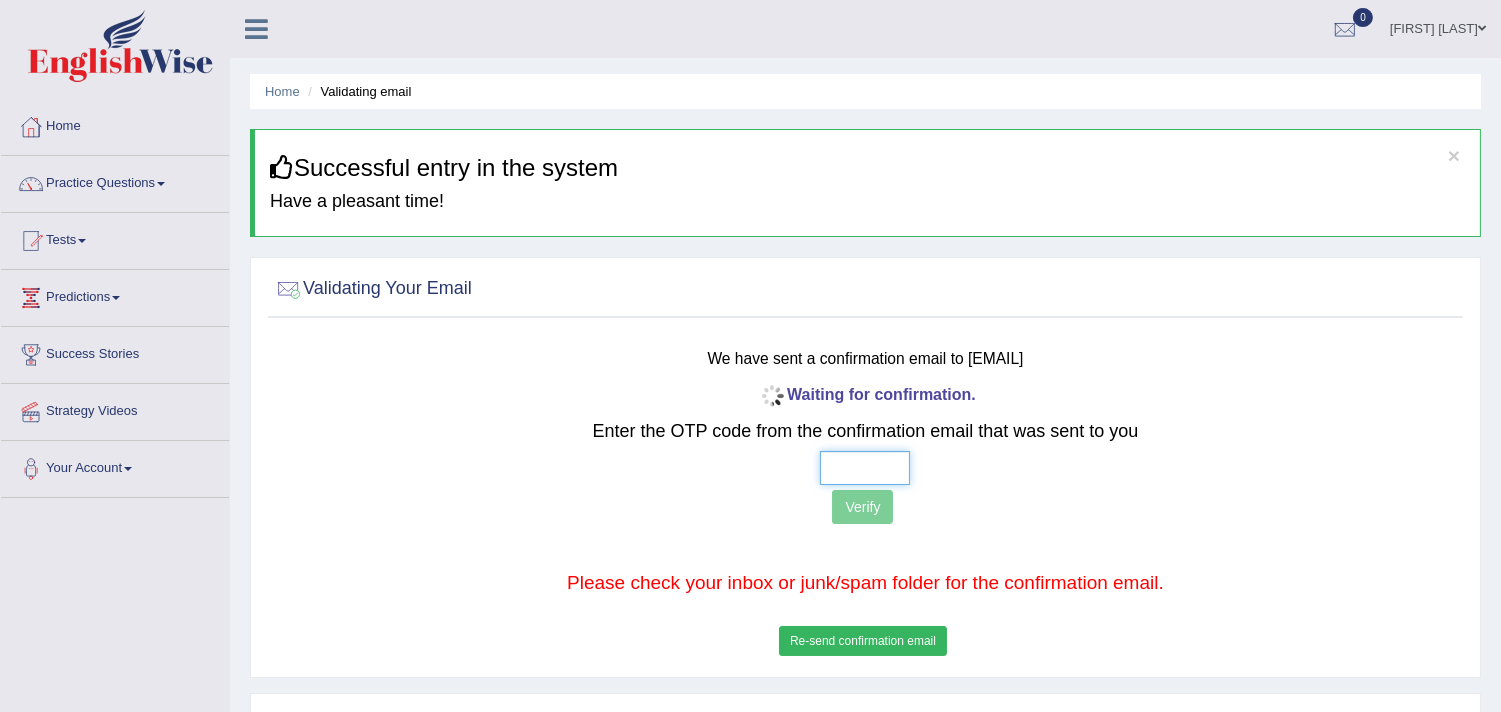 click at bounding box center (865, 468) 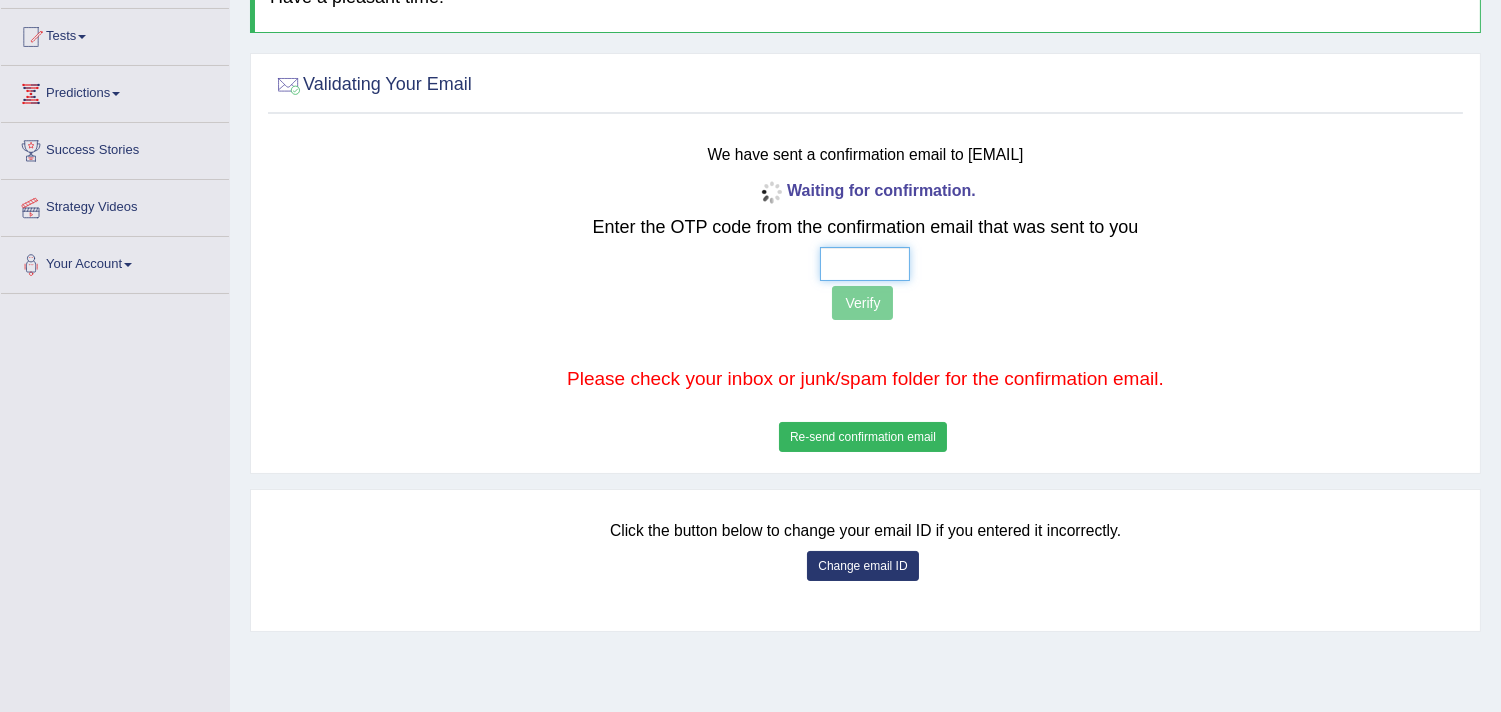 scroll, scrollTop: 222, scrollLeft: 0, axis: vertical 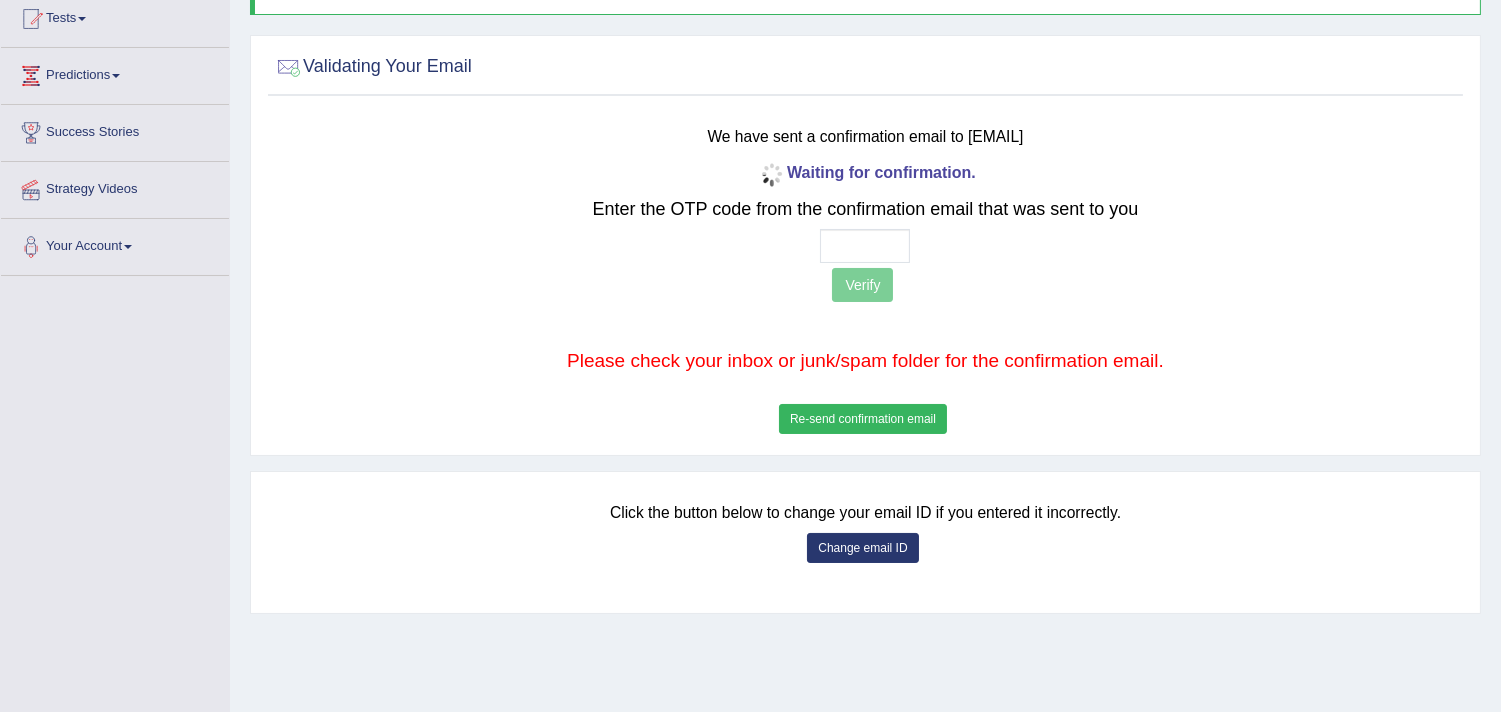 click on "Re-send confirmation email" at bounding box center (863, 419) 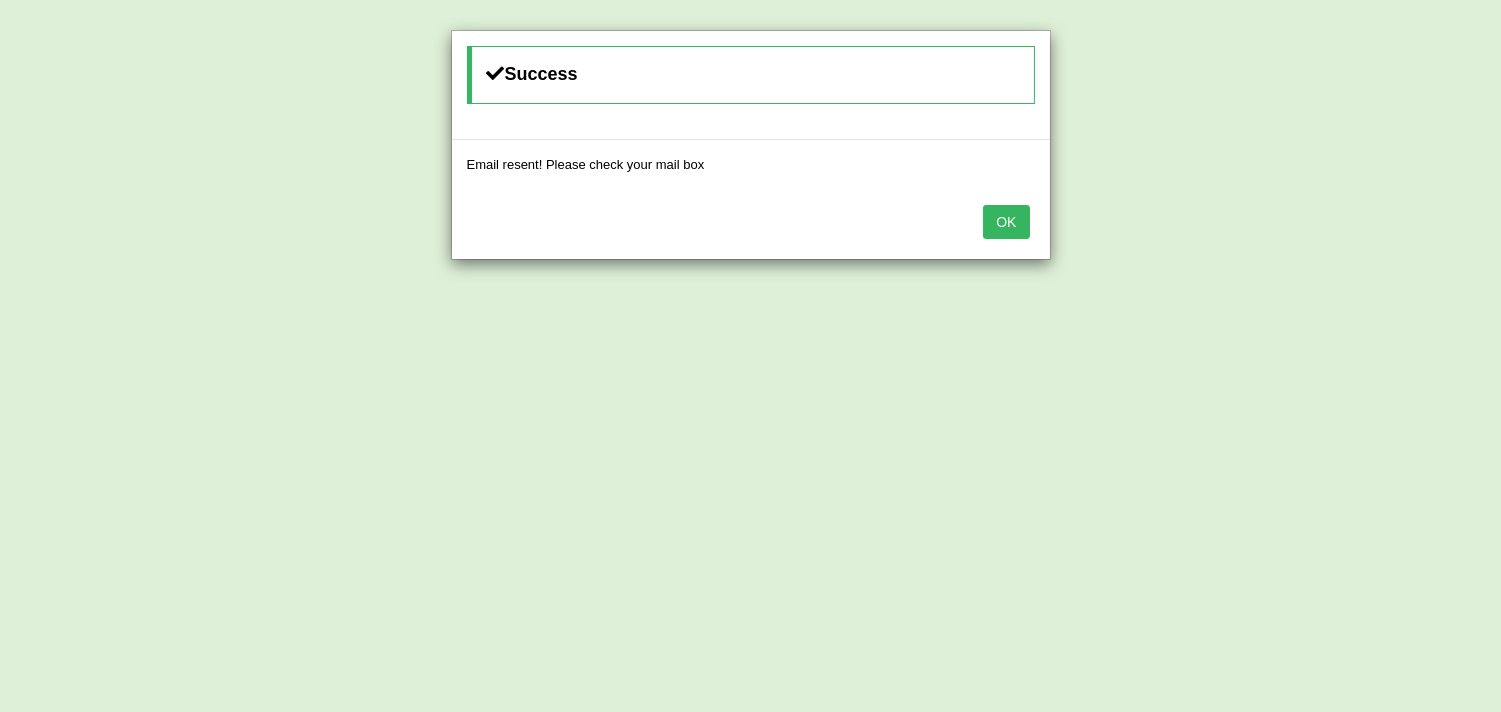 click on "OK" at bounding box center [1006, 222] 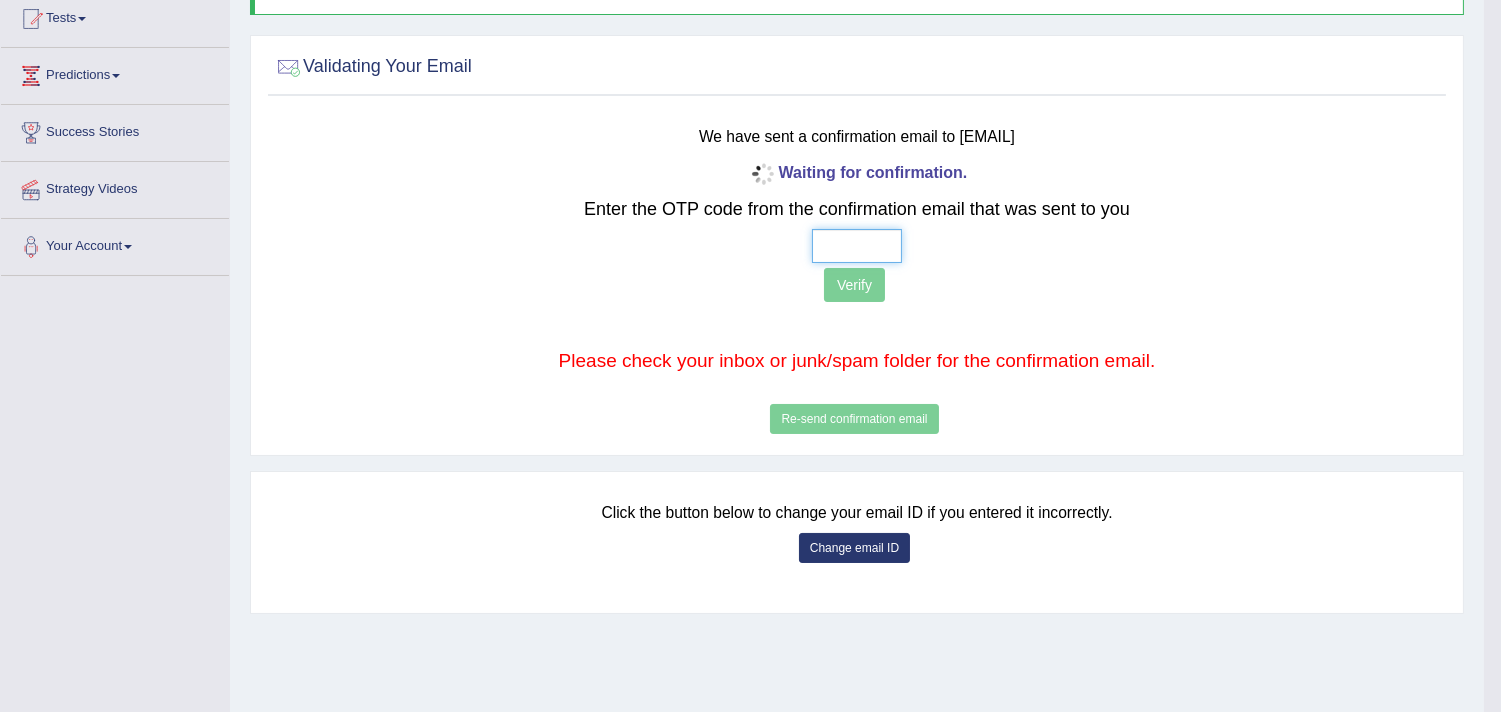 click at bounding box center (857, 246) 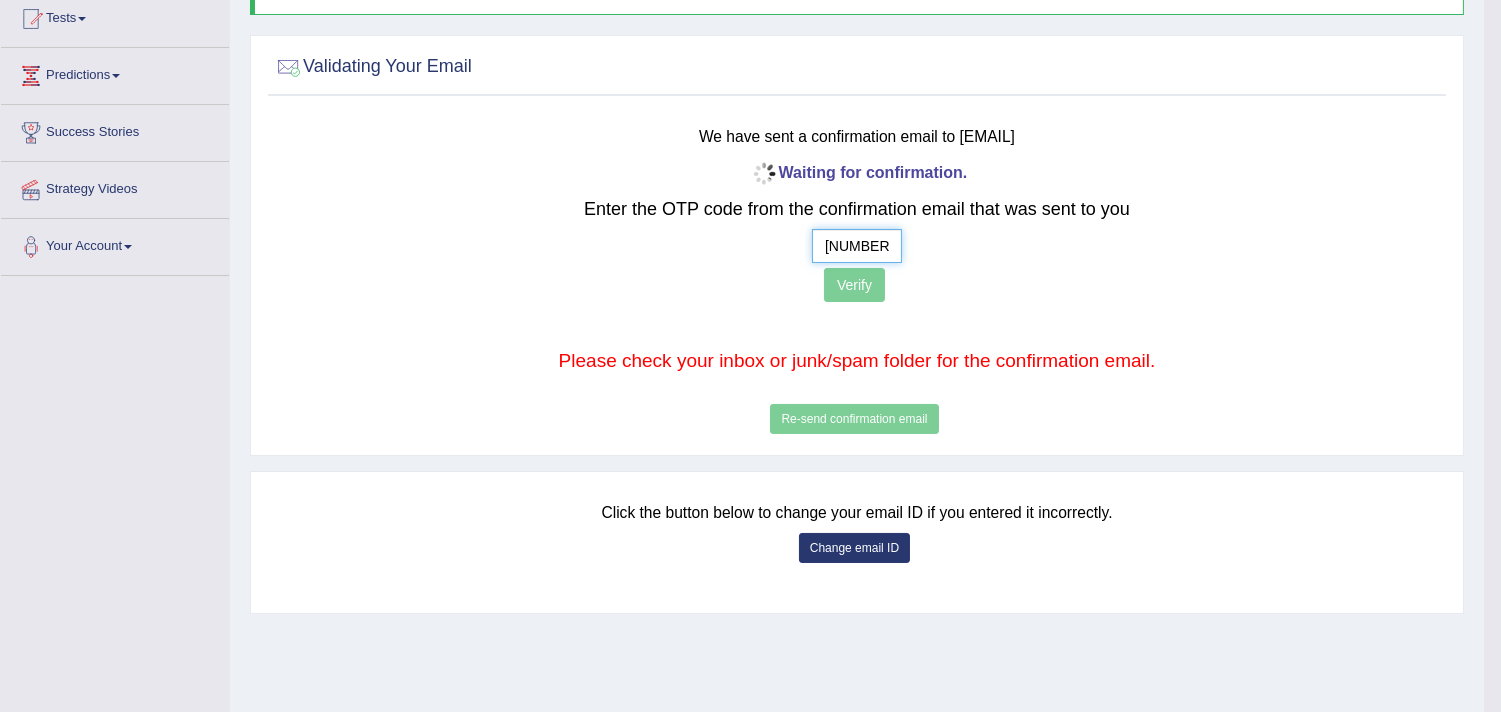 type on "7  0  6  7" 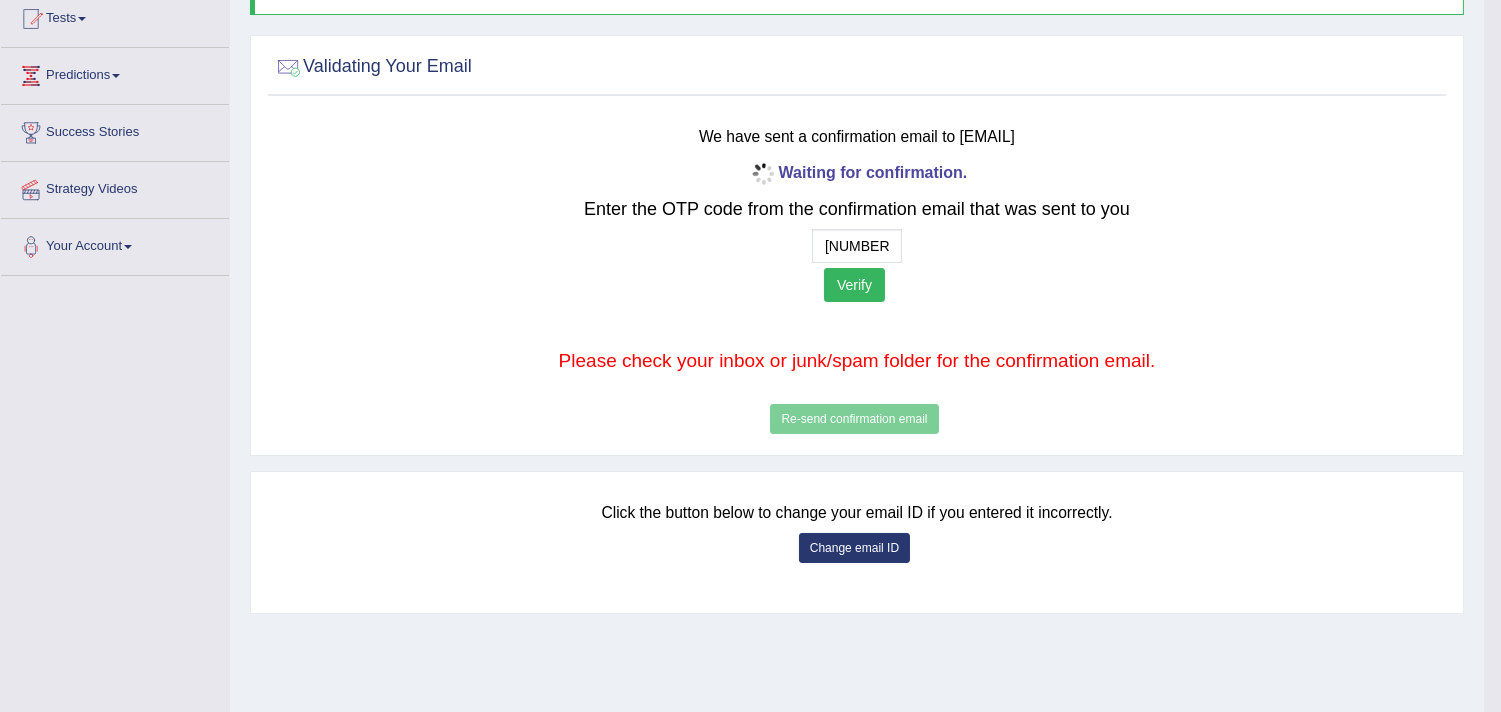 click on "Verify" at bounding box center (854, 285) 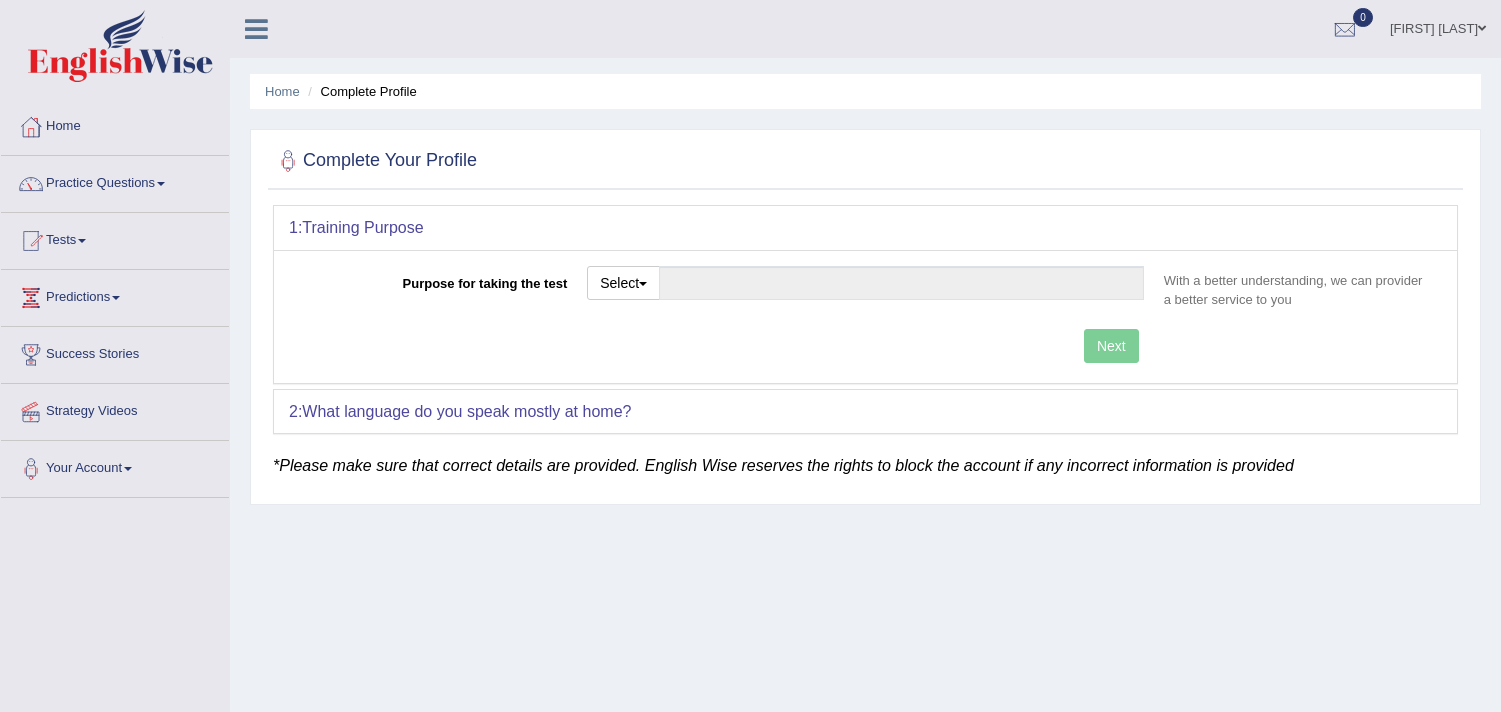 scroll, scrollTop: 0, scrollLeft: 0, axis: both 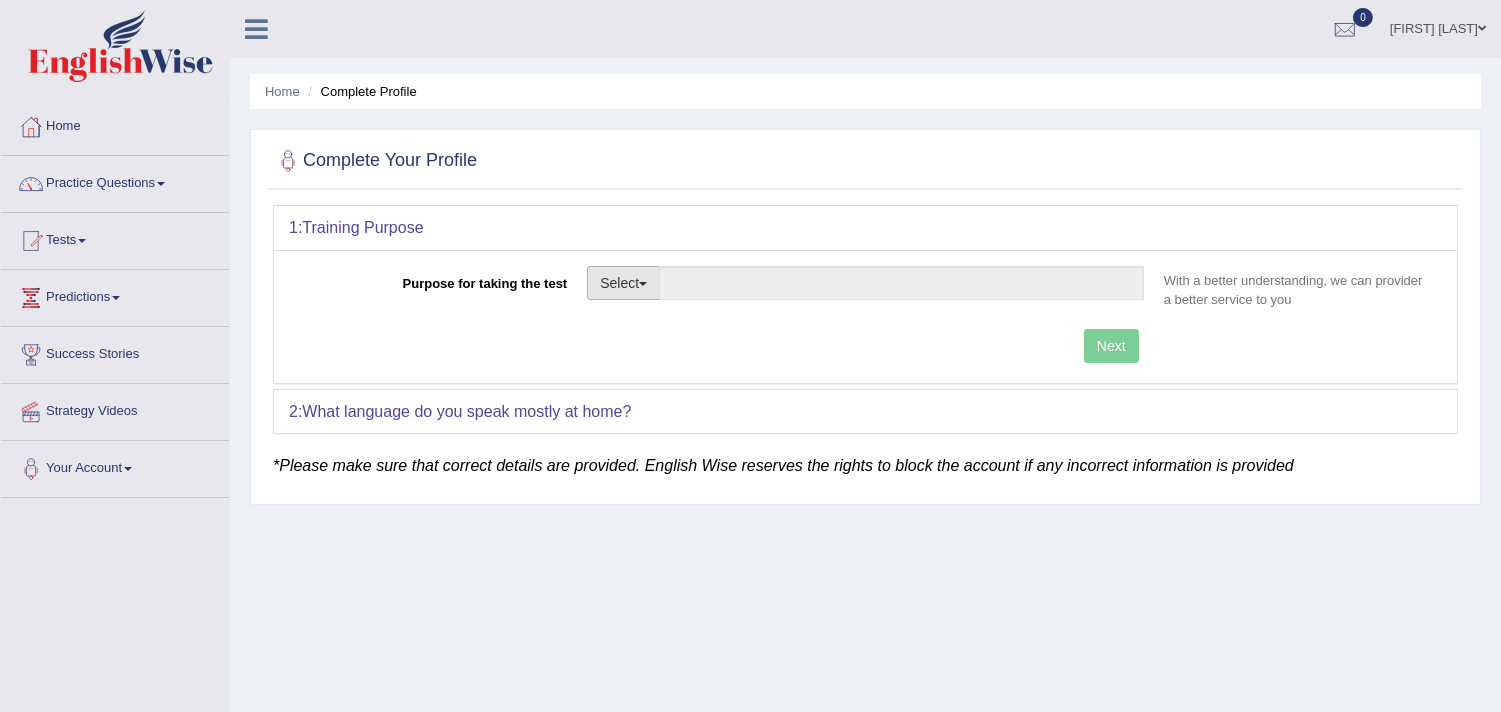 click on "Select" at bounding box center (623, 283) 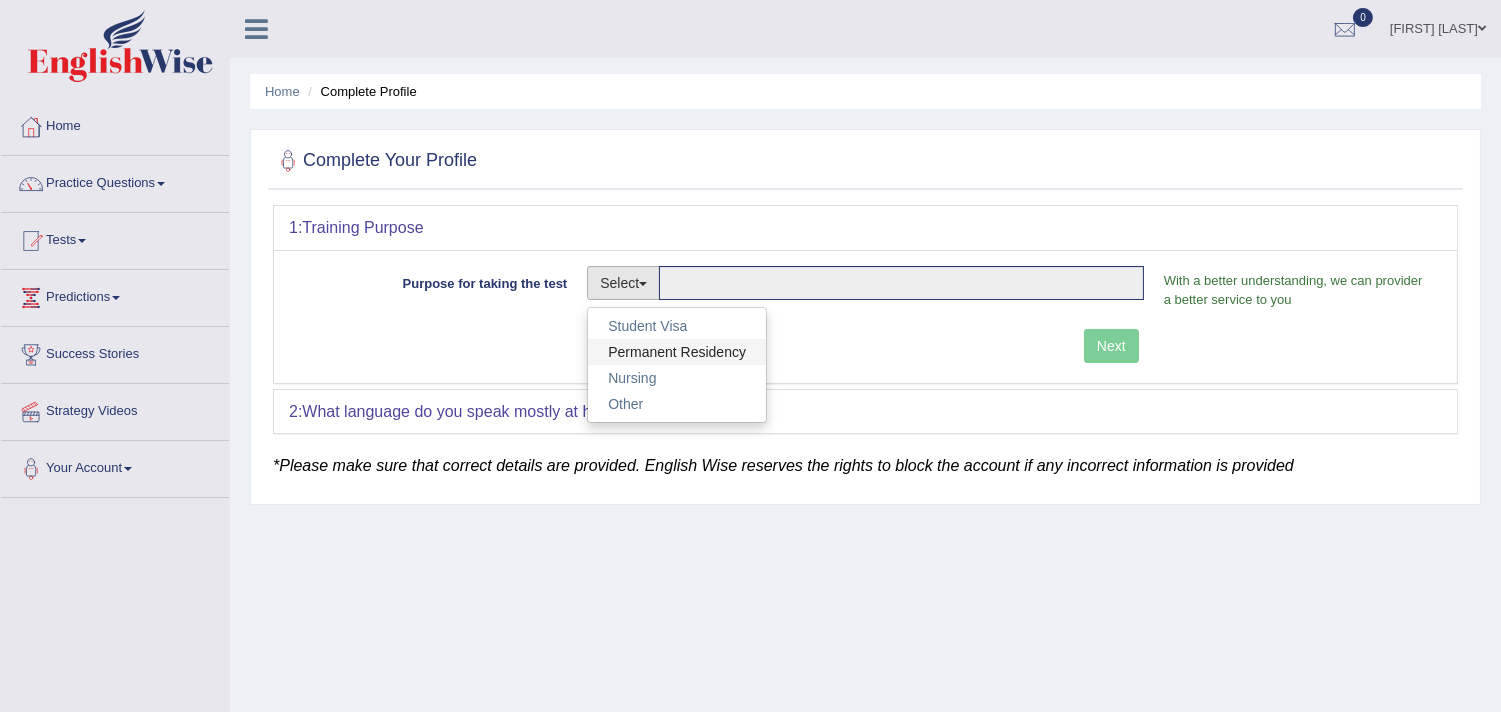 click on "Permanent Residency" at bounding box center (677, 352) 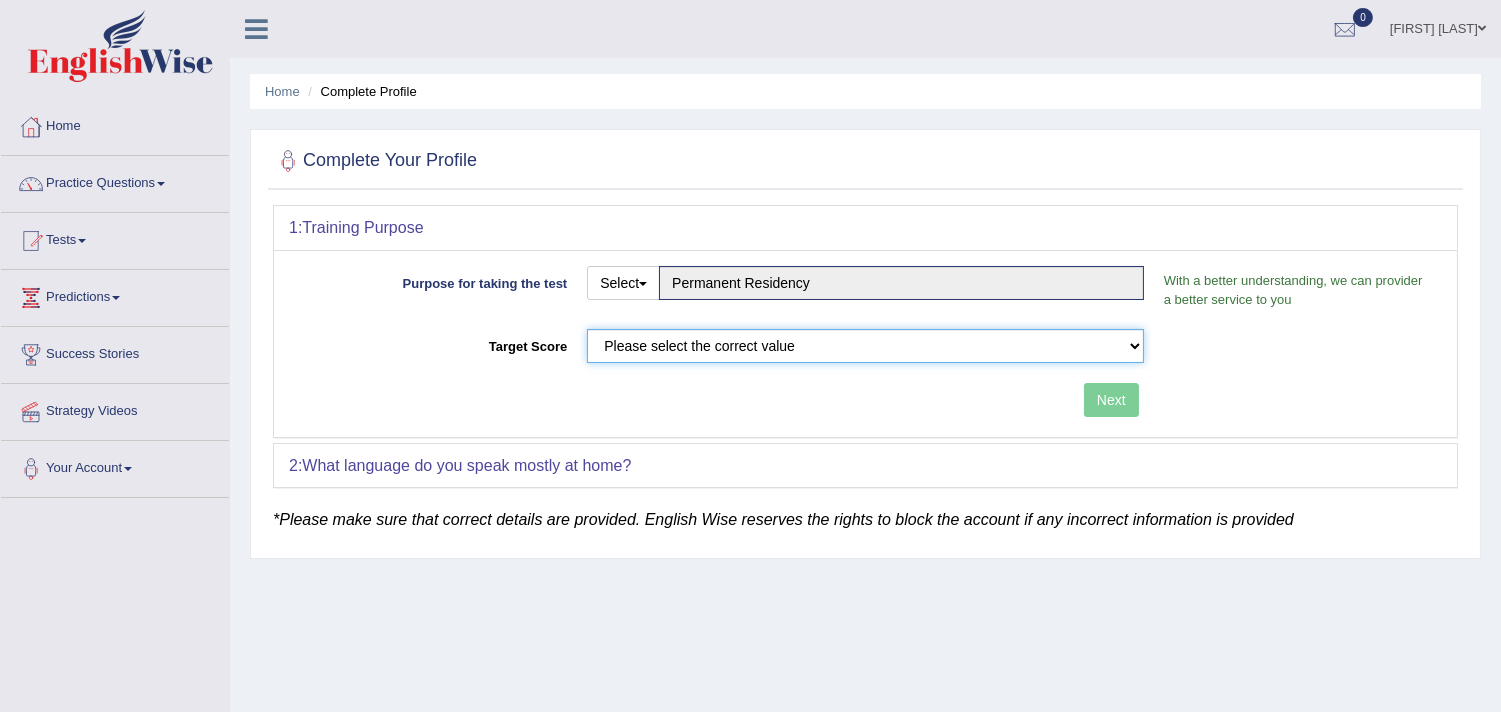 click on "Please select the correct value
50 (6 bands)
58 (6.5 bands)
65 (7 bands)
79 (8 bands)" at bounding box center [865, 346] 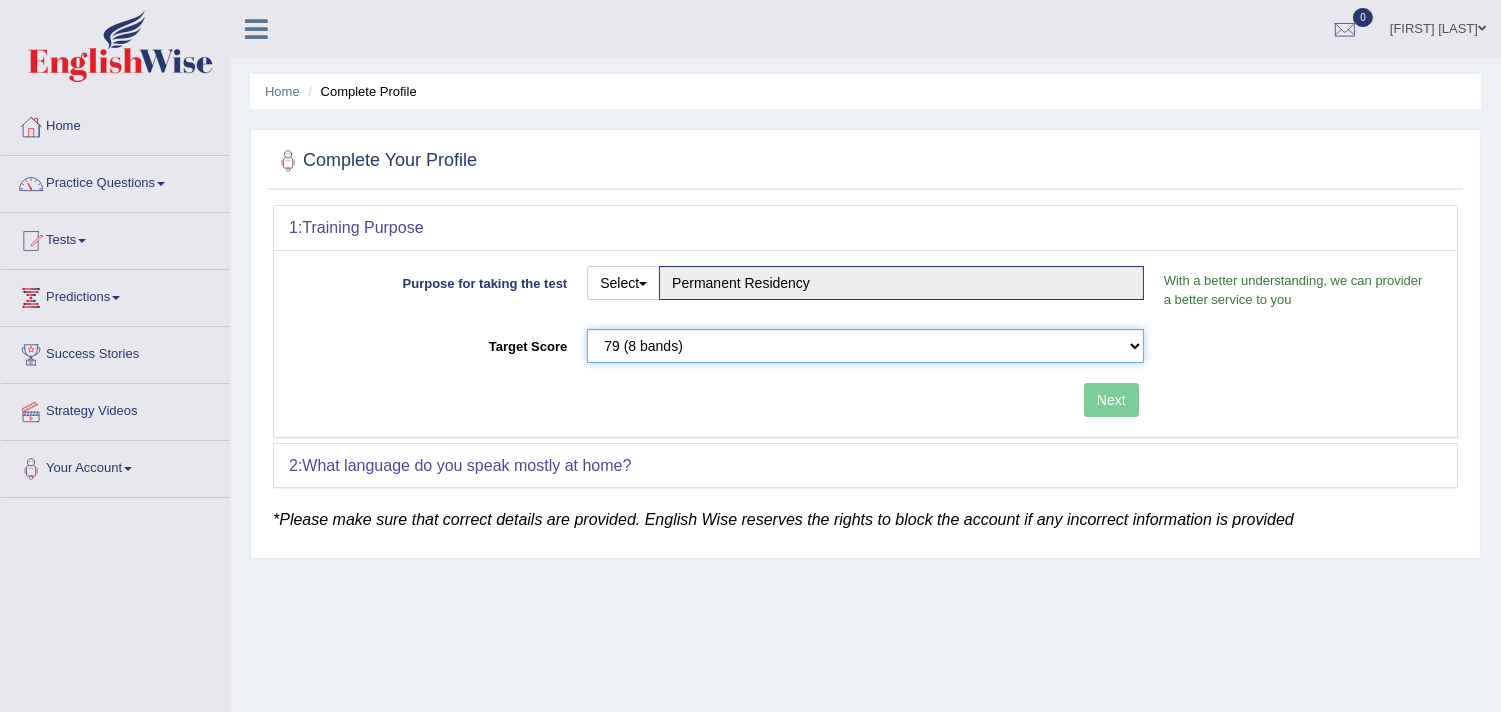 click on "Please select the correct value
50 (6 bands)
58 (6.5 bands)
65 (7 bands)
79 (8 bands)" at bounding box center [865, 346] 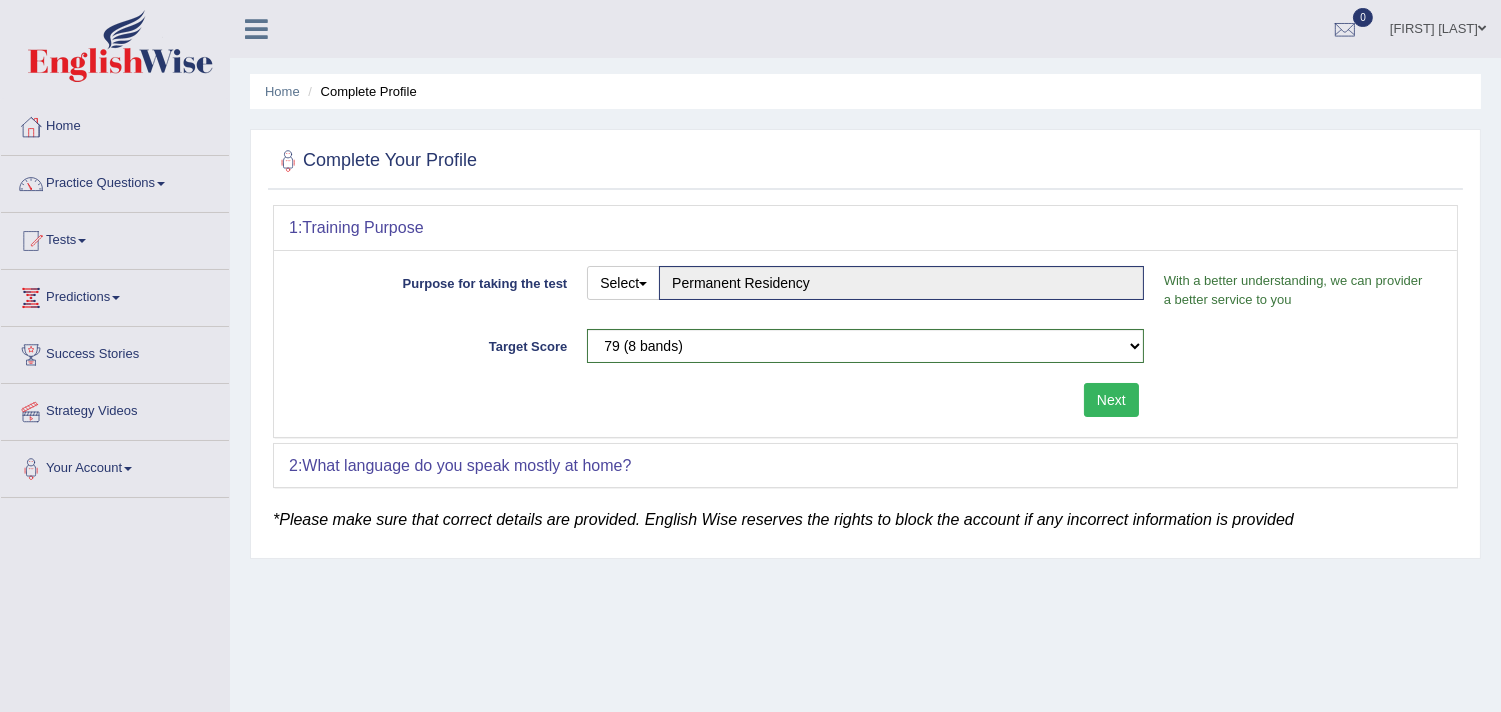 click on "Next" at bounding box center [1111, 400] 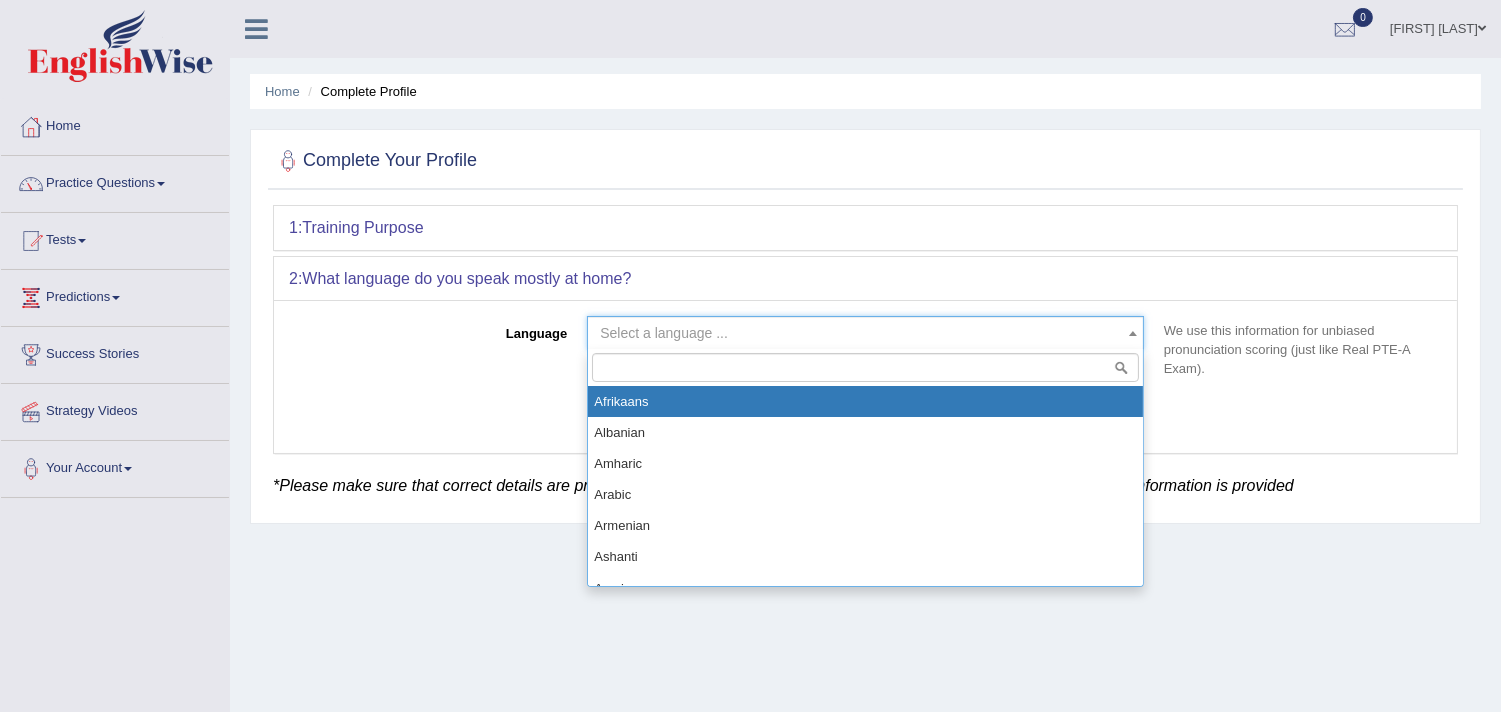 click on "Toggle navigation
Home
Practice Questions   Speaking Practice Read Aloud
Repeat Sentence
Describe Image
Re-tell Lecture
Answer Short Question
Summarize Group Discussion
Respond To A Situation
Writing Practice  Summarize Written Text
Write Essay
Reading Practice  Reading & Writing: Fill In The Blanks
Choose Multiple Answers
Re-order Paragraphs
Fill In The Blanks
Choose Single Answer
Listening Practice  Summarize Spoken Text
Highlight Incorrect Words
Highlight Correct Summary
Select Missing Word
Choose Single Answer
Choose Multiple Answers
Fill In The Blanks
Write From Dictation
Pronunciation
Tests  Take Practice Sectional Test" at bounding box center [750, 356] 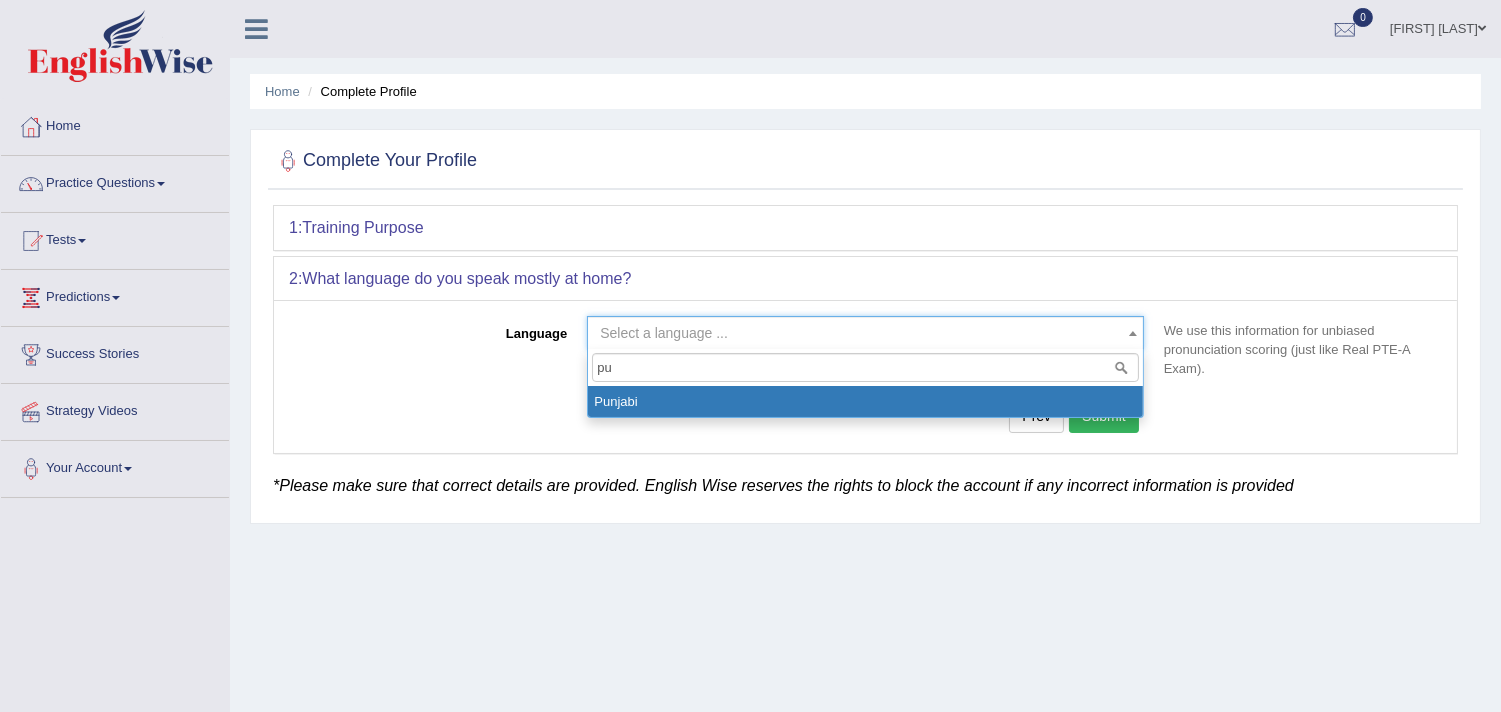 type on "pu" 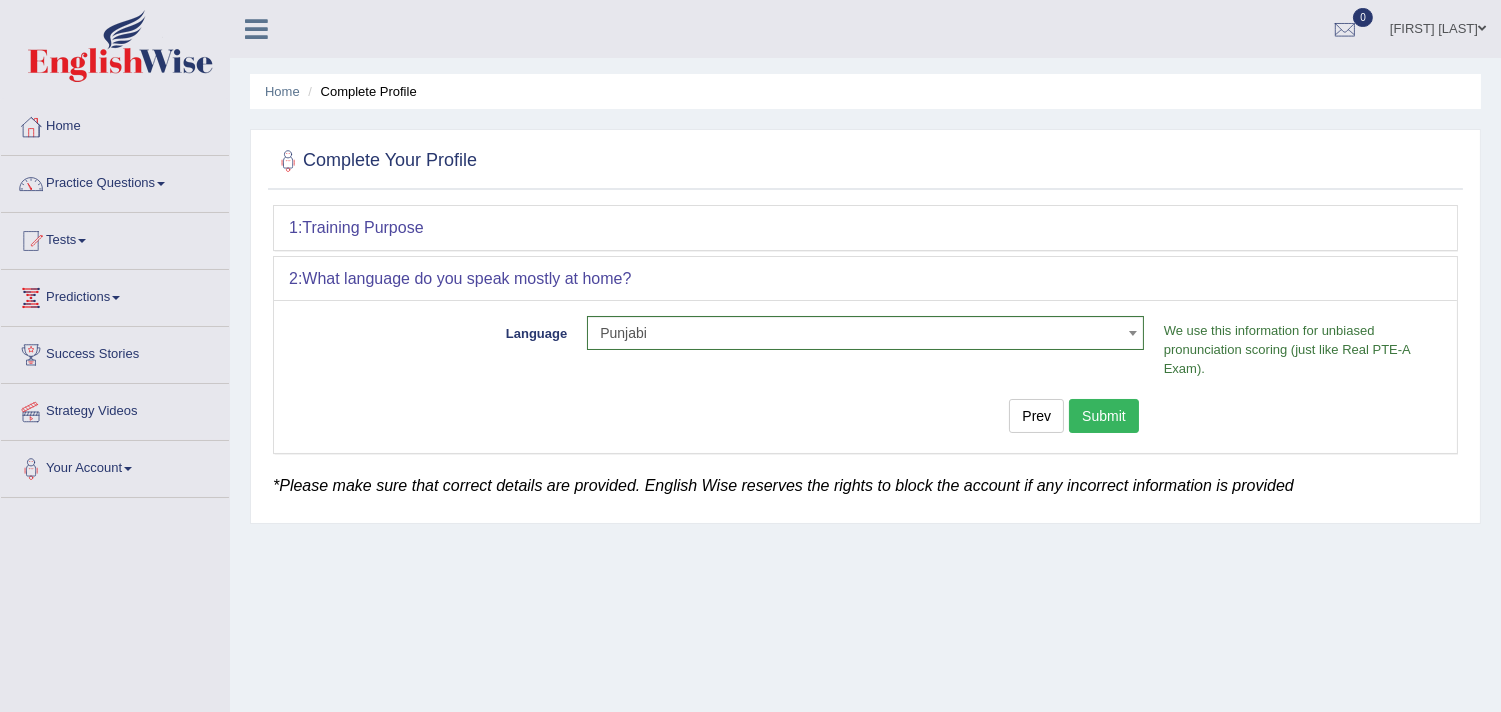 click on "Submit" at bounding box center (1104, 416) 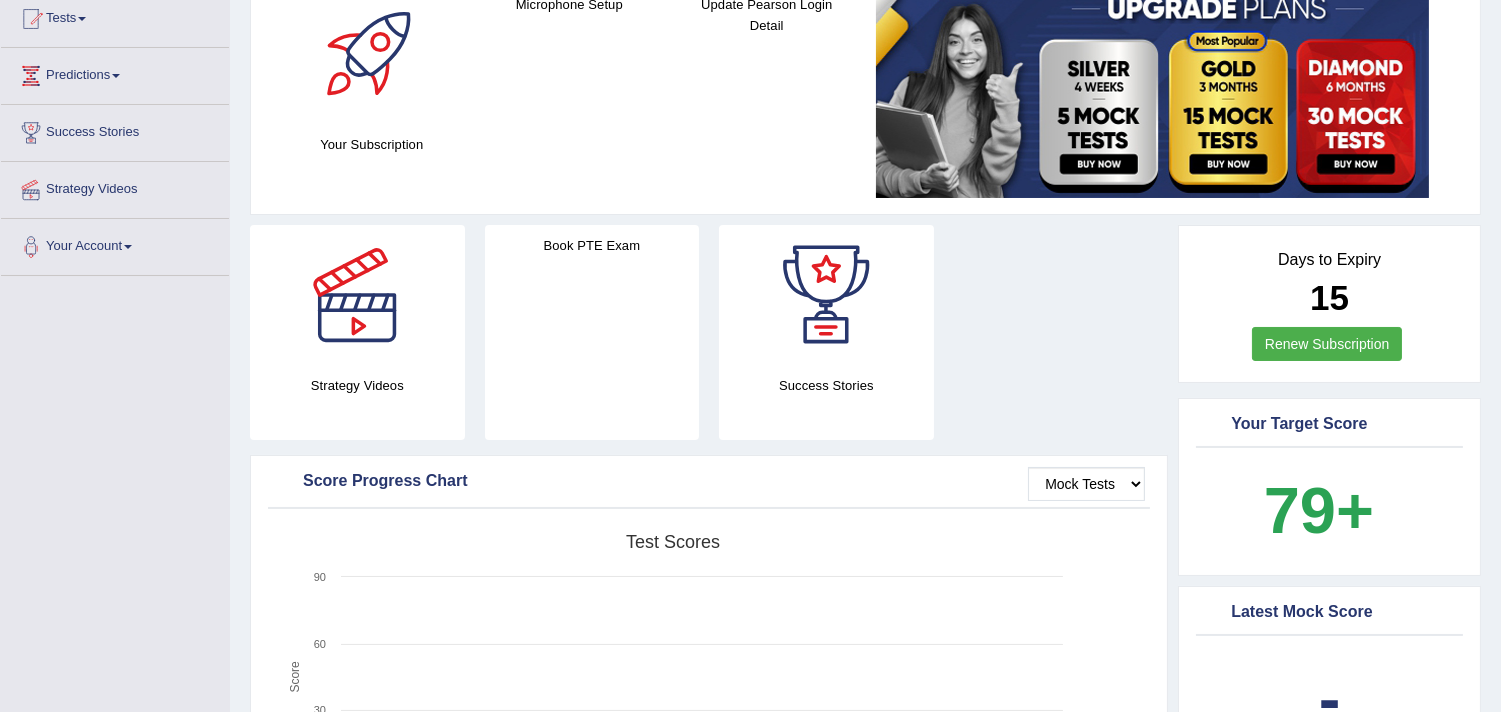 scroll, scrollTop: 0, scrollLeft: 0, axis: both 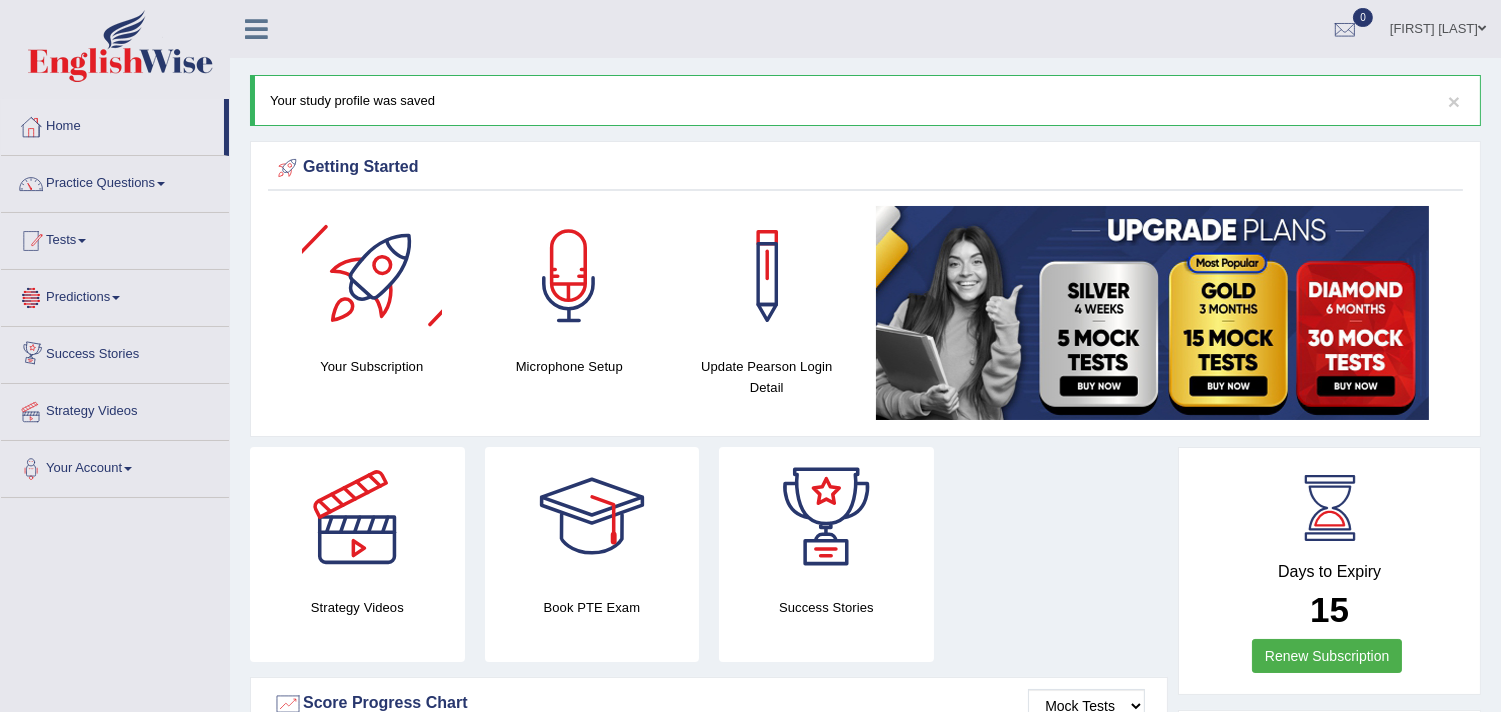 click on "Tests" at bounding box center [115, 238] 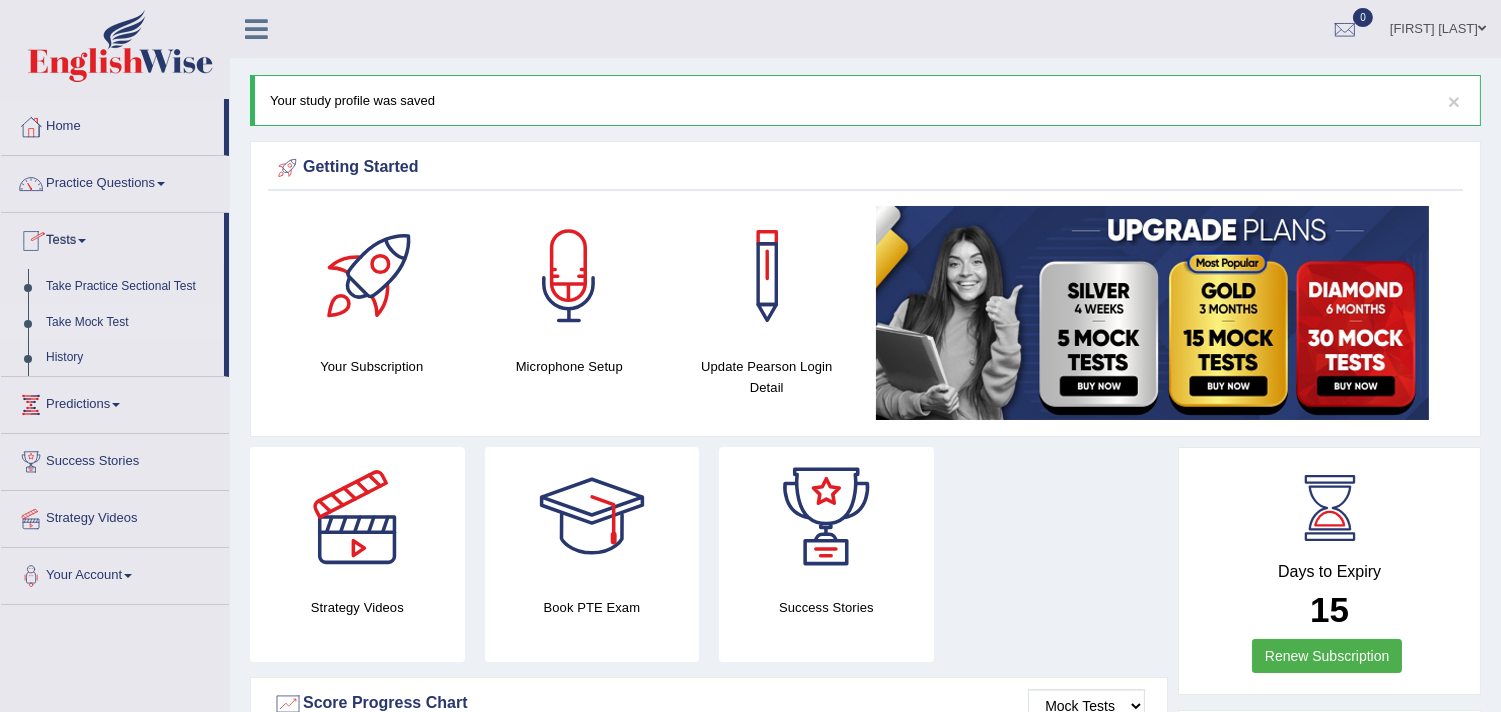 click on "Take Mock Test" at bounding box center [130, 323] 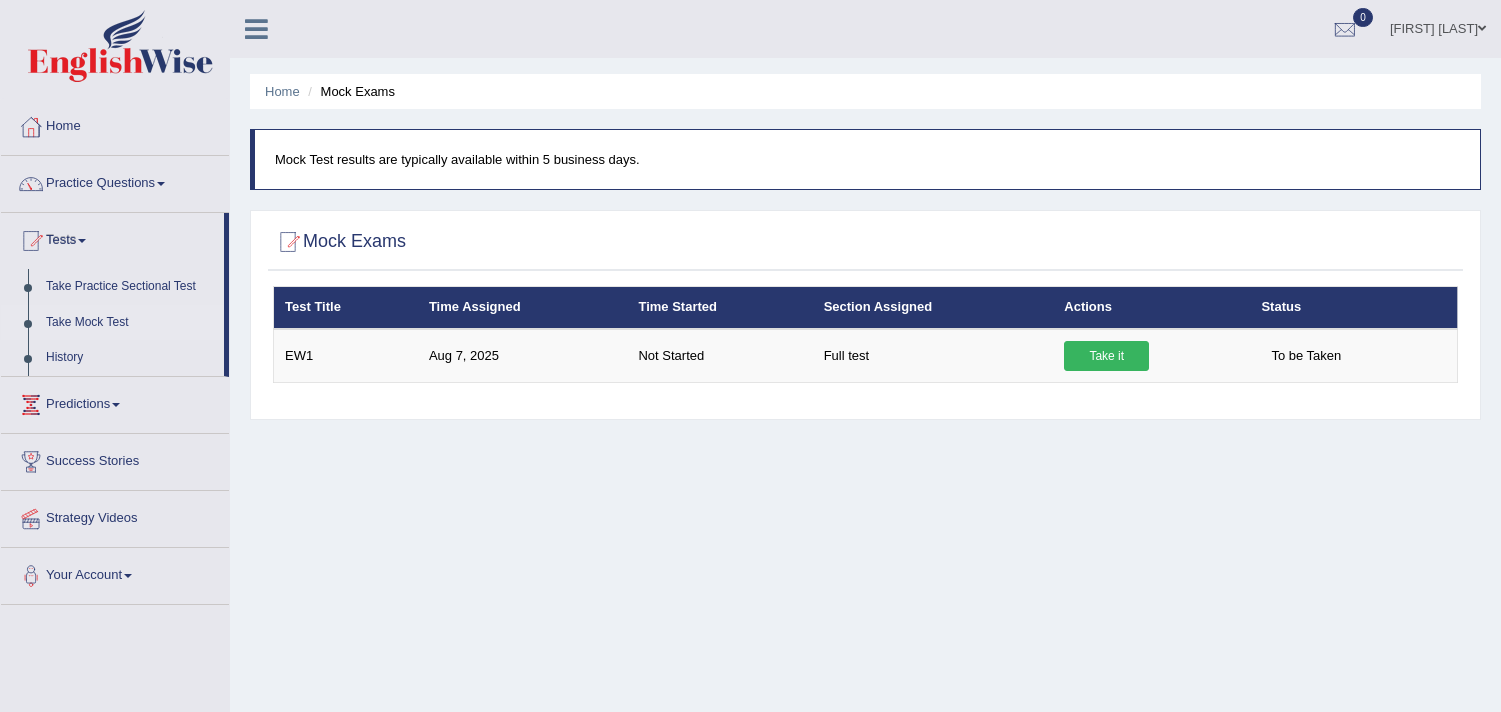 scroll, scrollTop: 0, scrollLeft: 0, axis: both 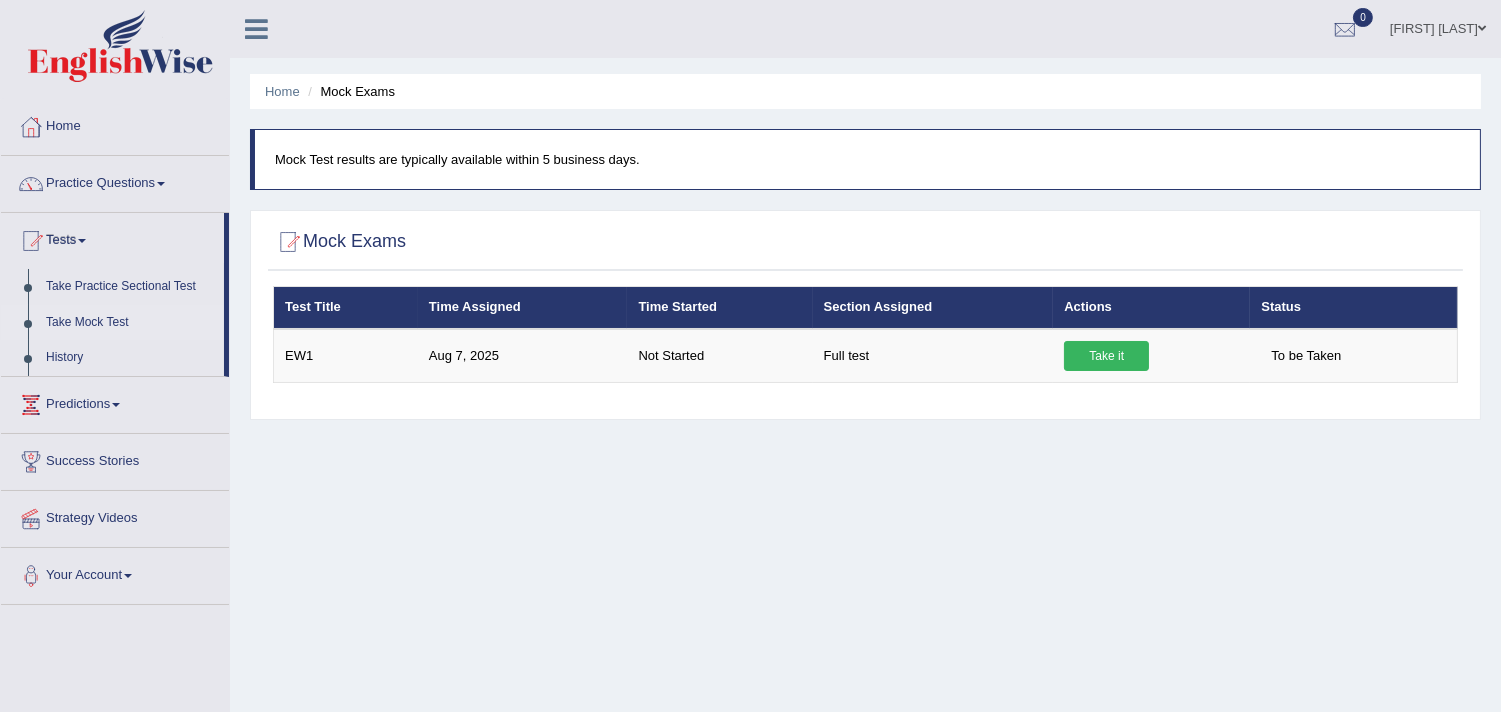 click at bounding box center [1482, 28] 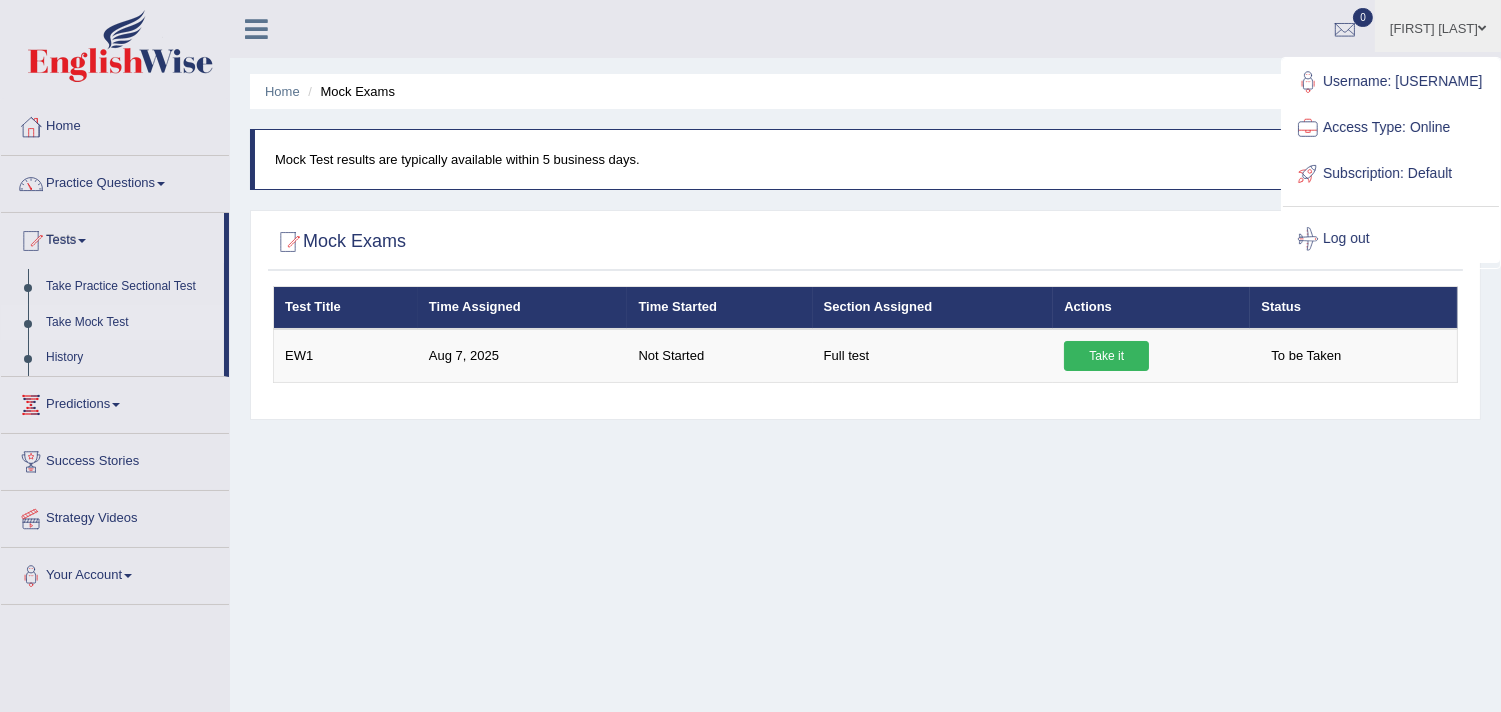 click on "[FIRST] [LAST]
Toggle navigation
Username: [USERNAME]
Access Type: Online
Subscription: Default
Log out
0
See All Alerts" at bounding box center [1056, 28] 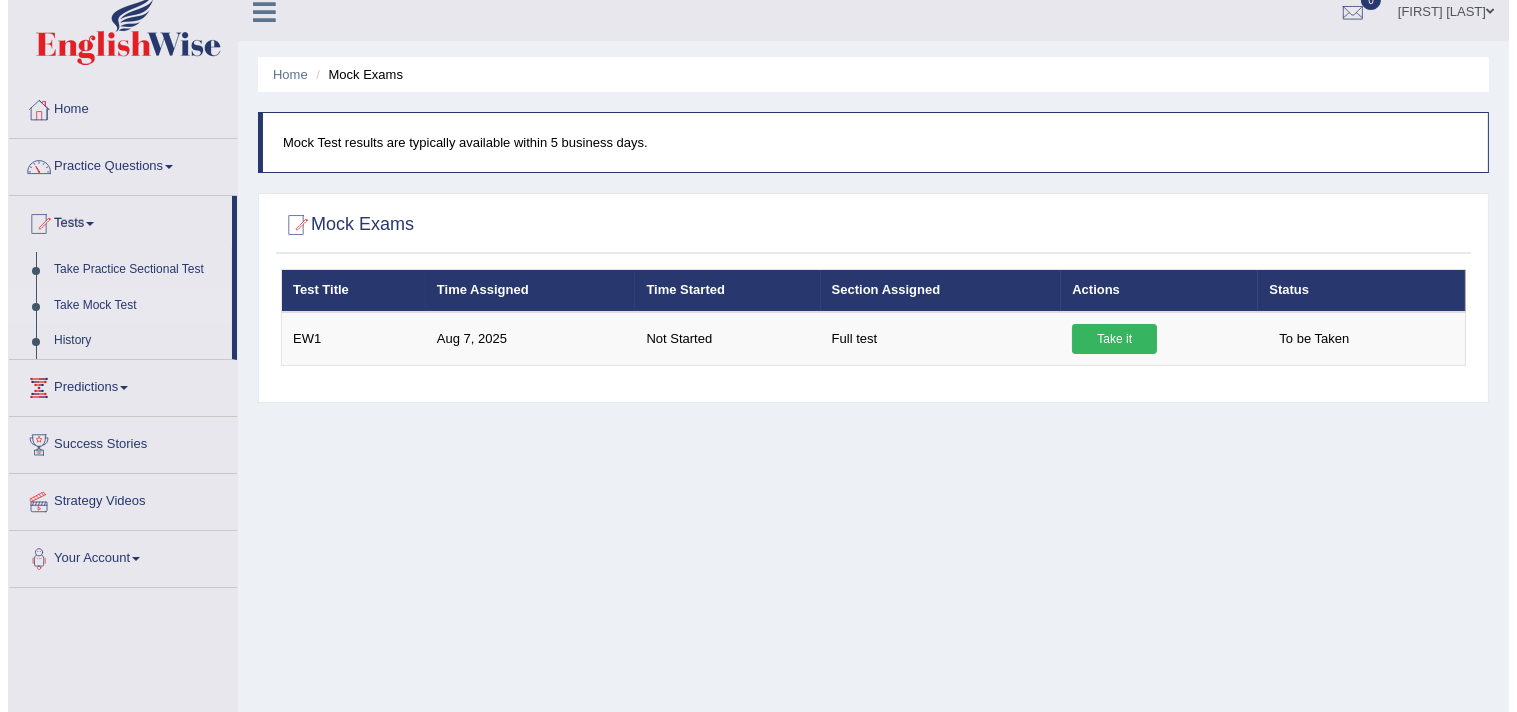 scroll, scrollTop: 0, scrollLeft: 0, axis: both 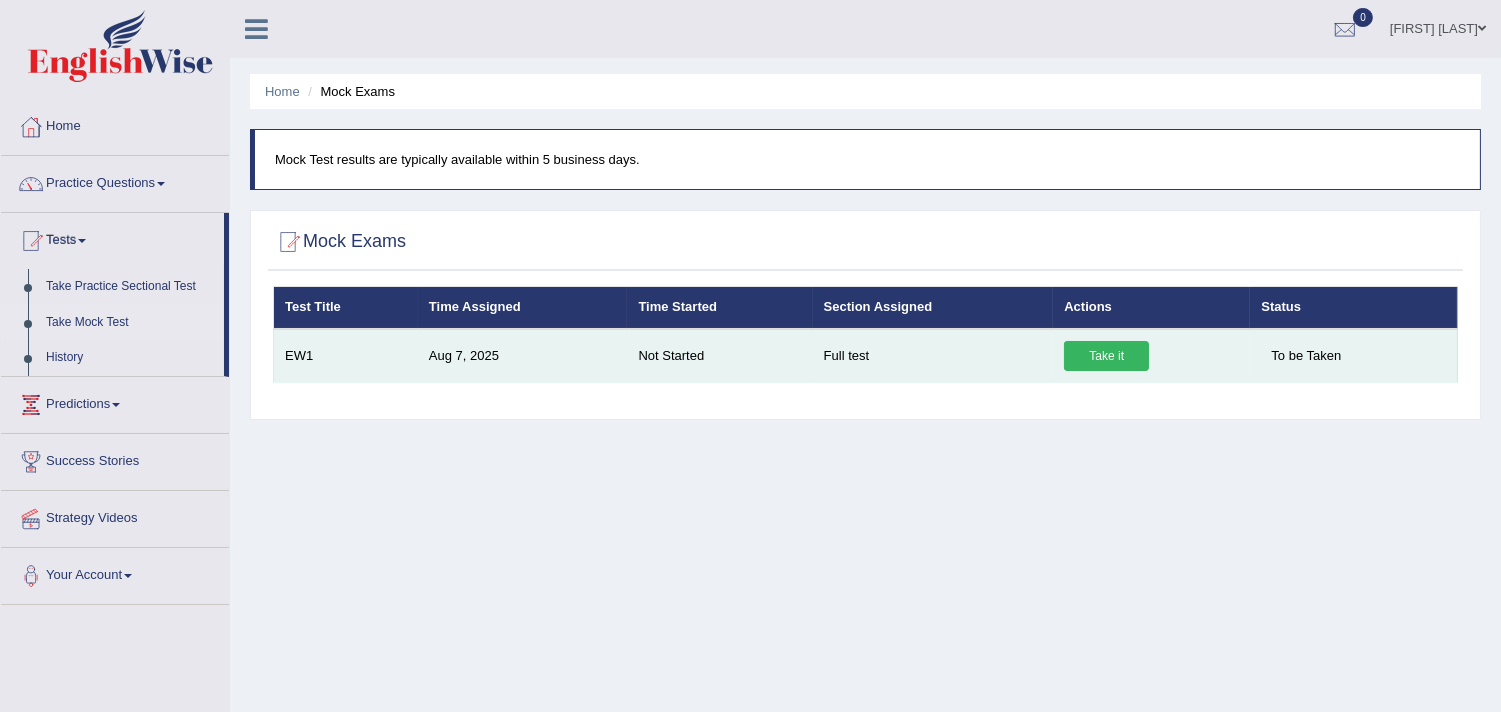 click on "Take it" at bounding box center (1106, 356) 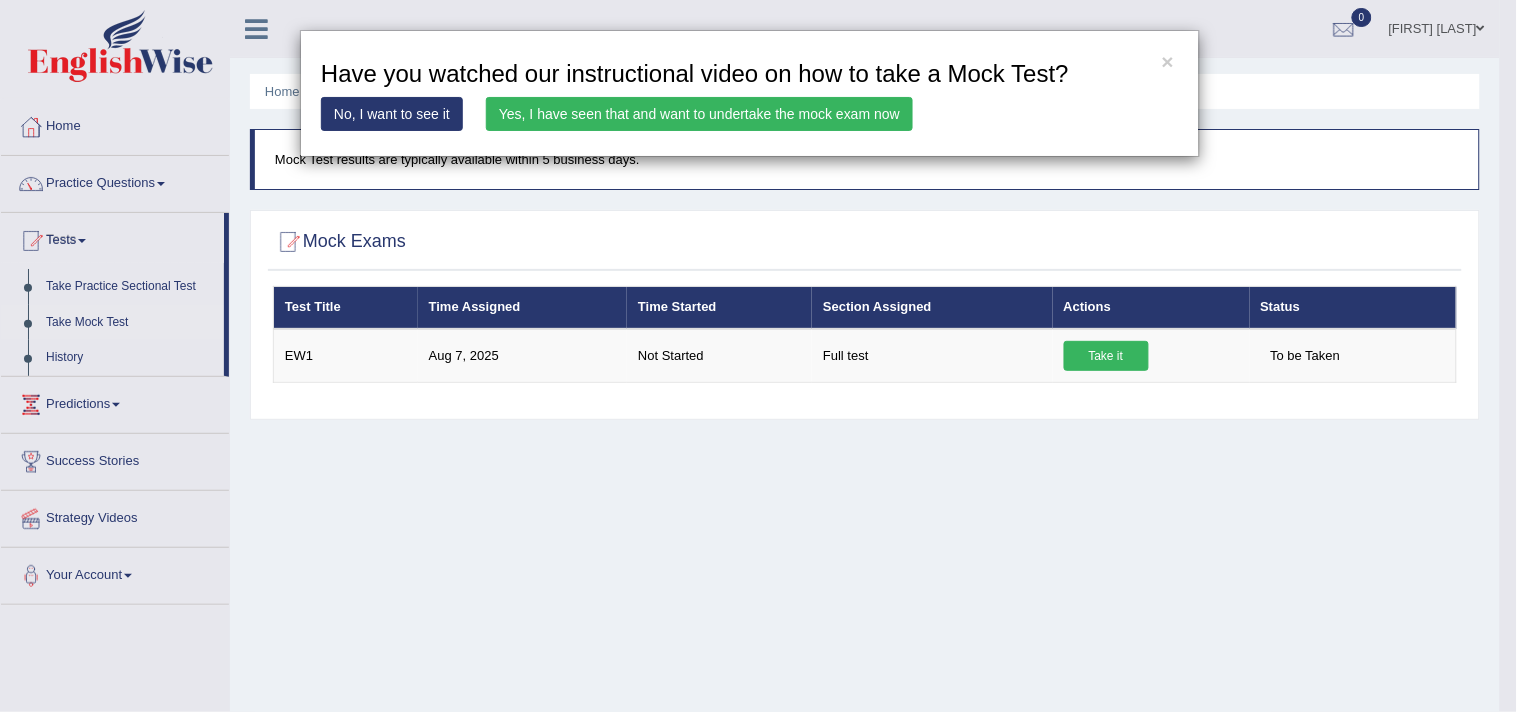 click on "No, I want to see it" at bounding box center (392, 114) 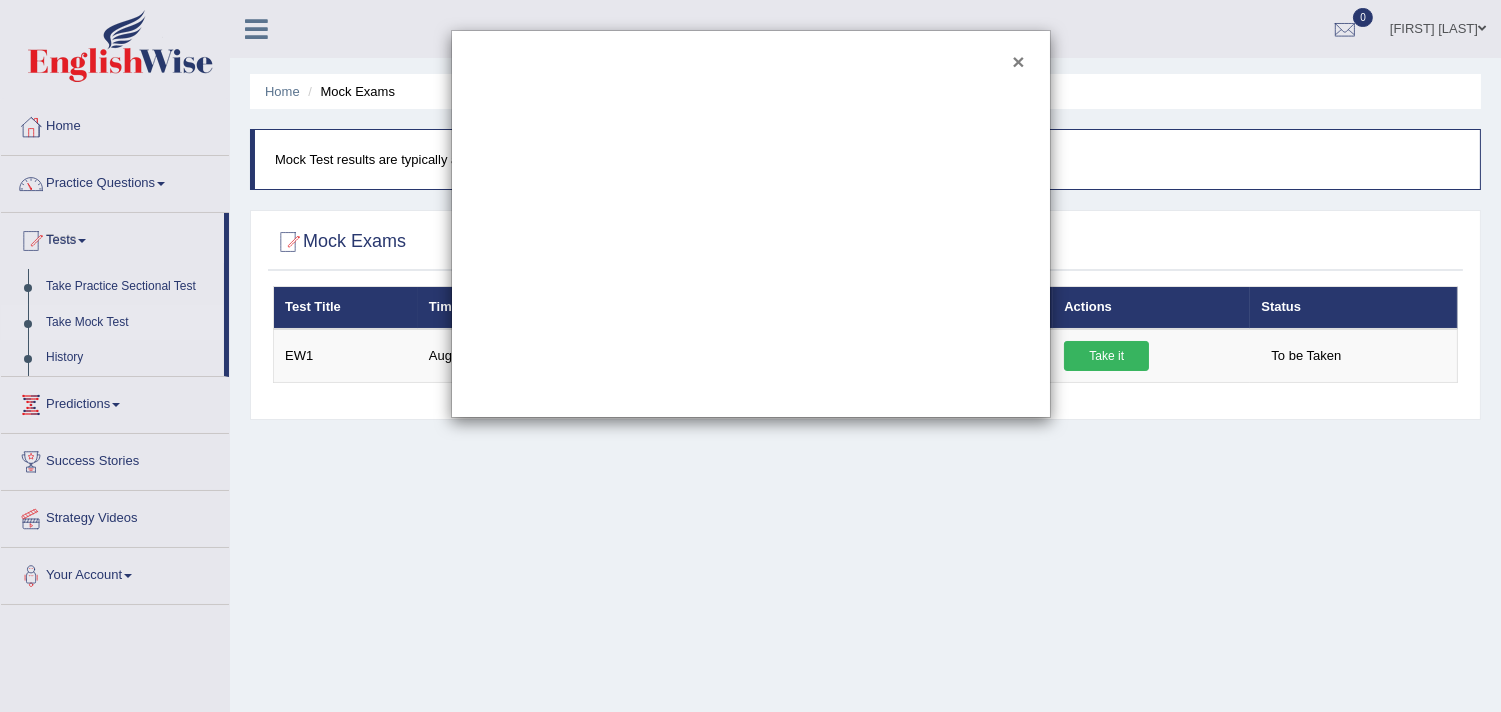 click on "×" at bounding box center (1018, 61) 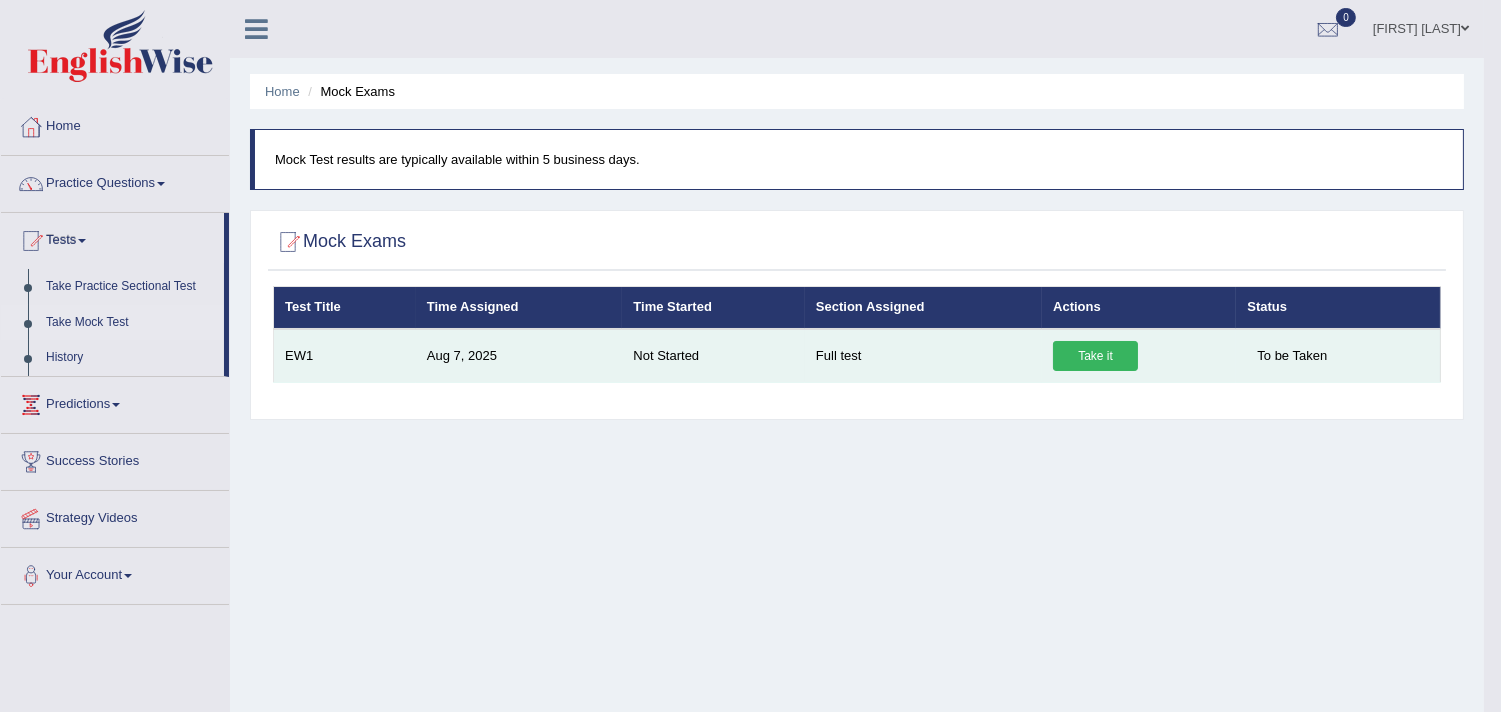 click on "Take it" at bounding box center [1095, 356] 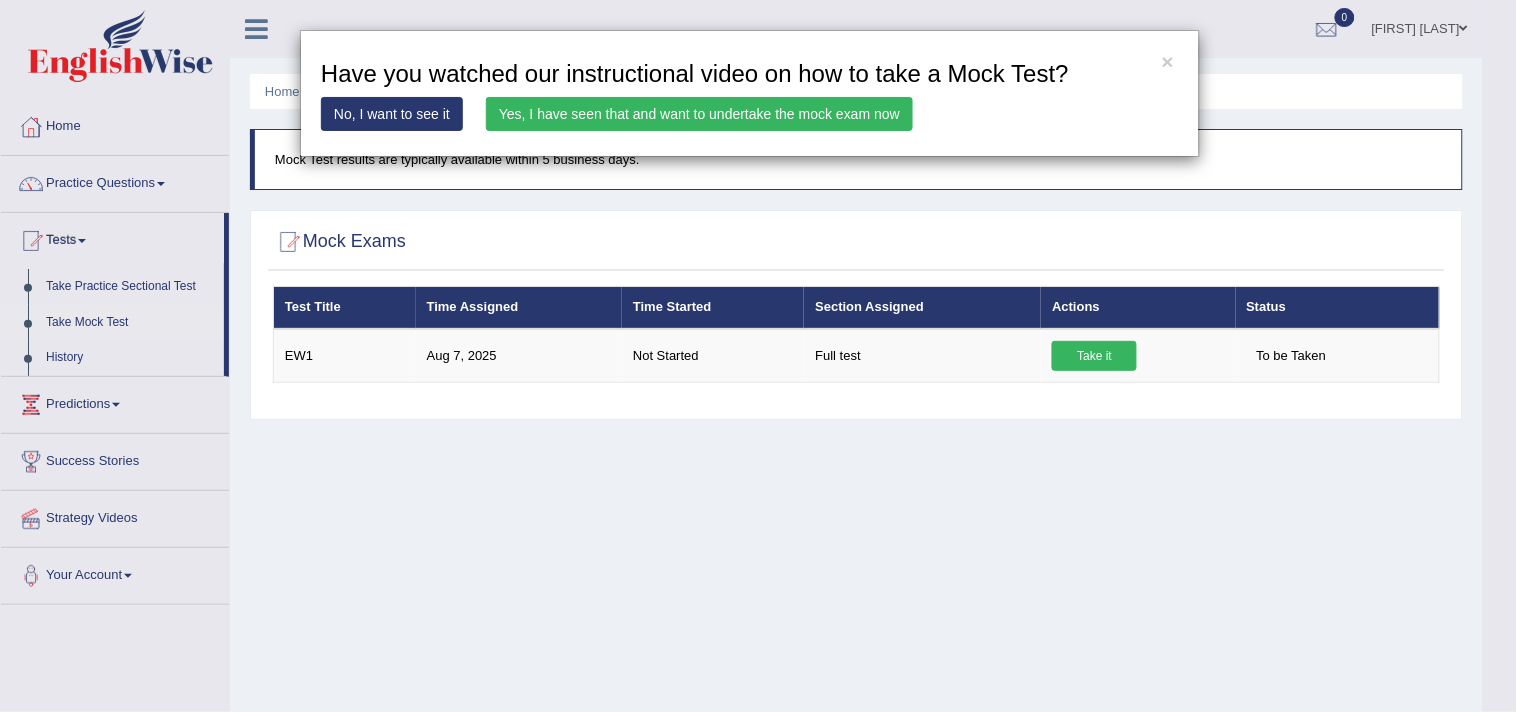 click on "Yes, I have seen that and want to undertake the mock exam now" at bounding box center (699, 114) 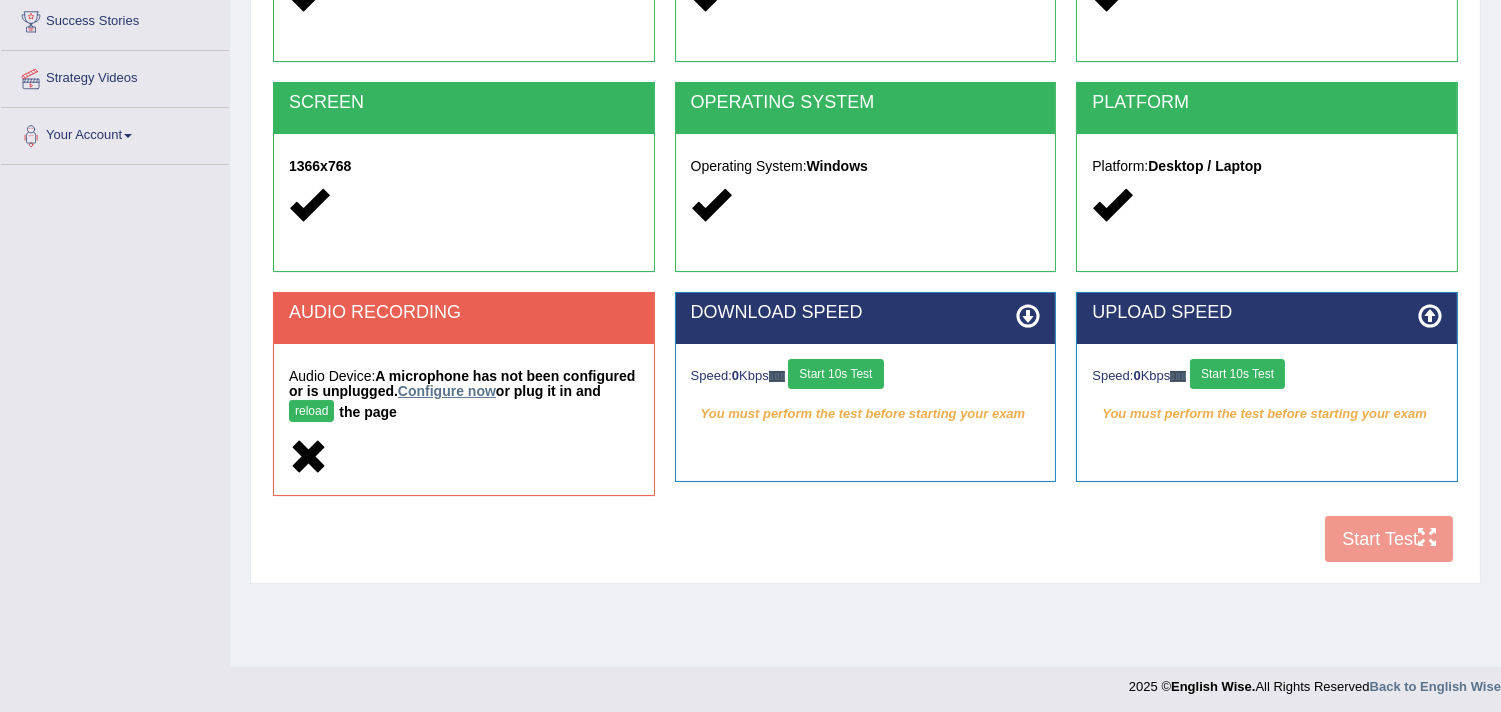scroll, scrollTop: 333, scrollLeft: 0, axis: vertical 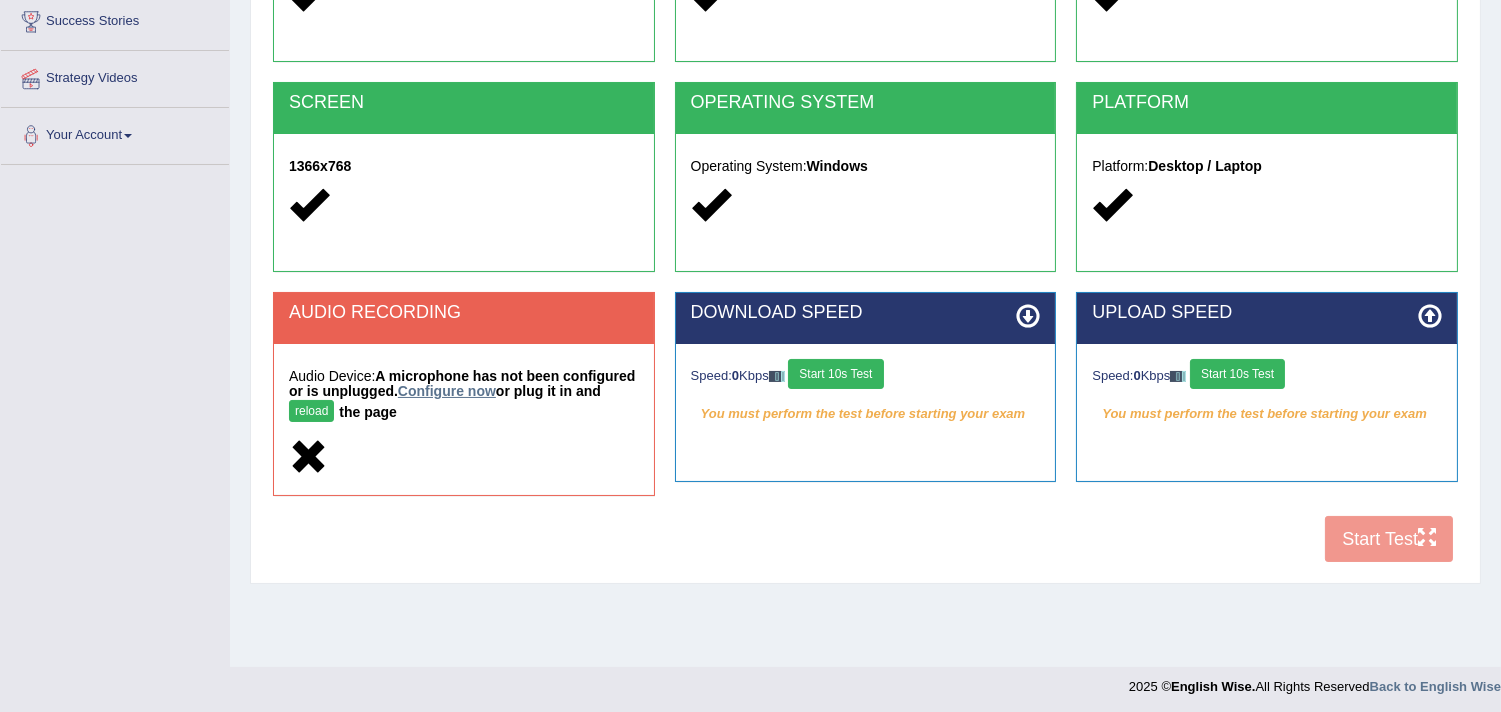 click on "Configure now" at bounding box center (447, 391) 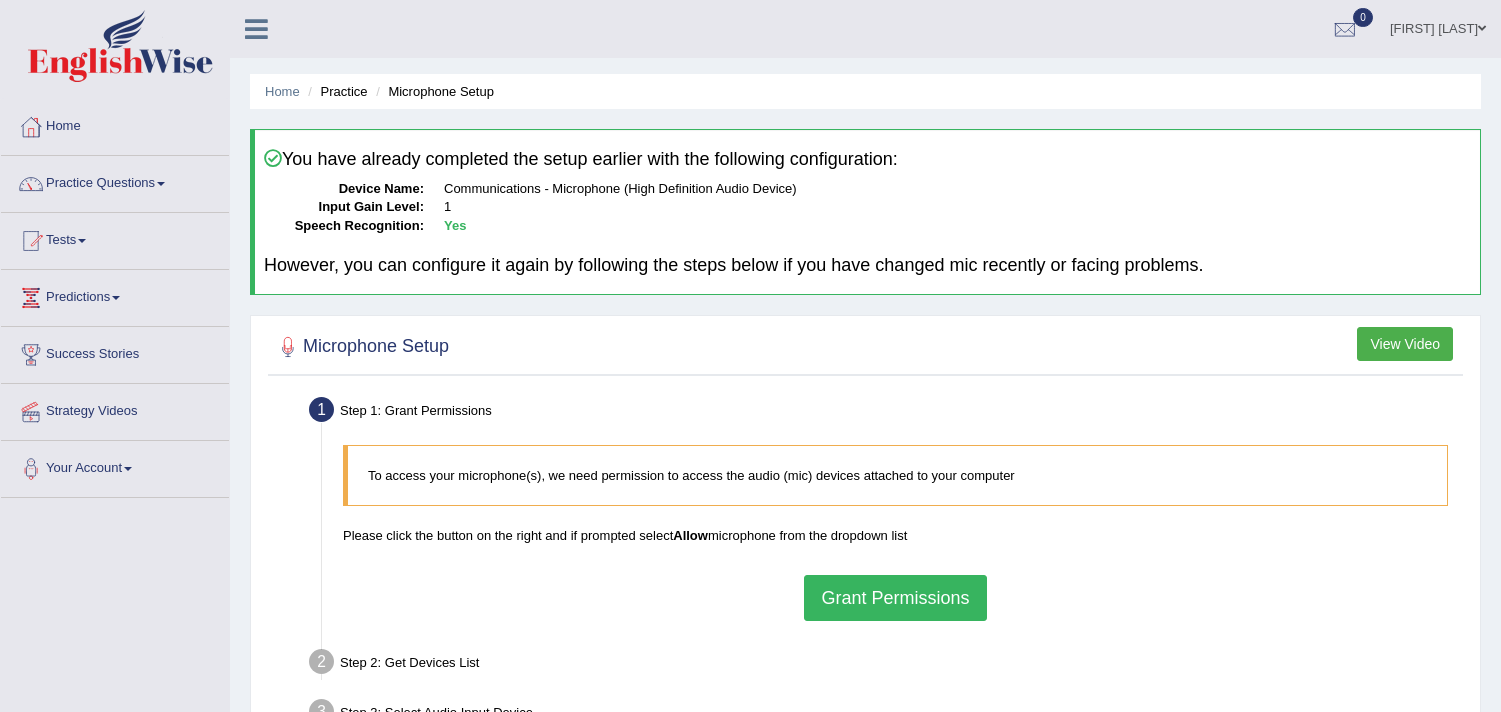 scroll, scrollTop: 0, scrollLeft: 0, axis: both 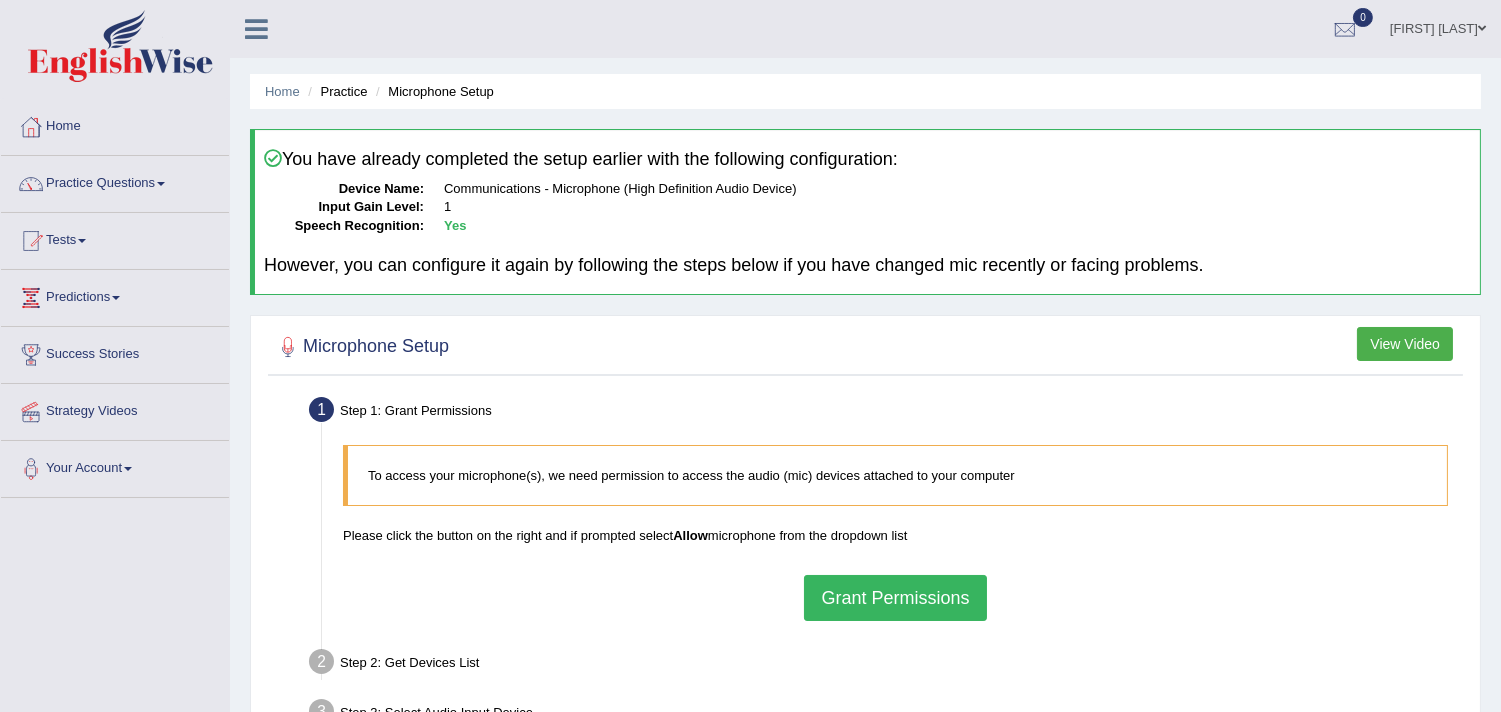 click on "[FIRST] [LAST]
Toggle navigation
Username: [USERNAME]
Access Type: Online
Subscription: Default
Log out
0" at bounding box center (865, 29) 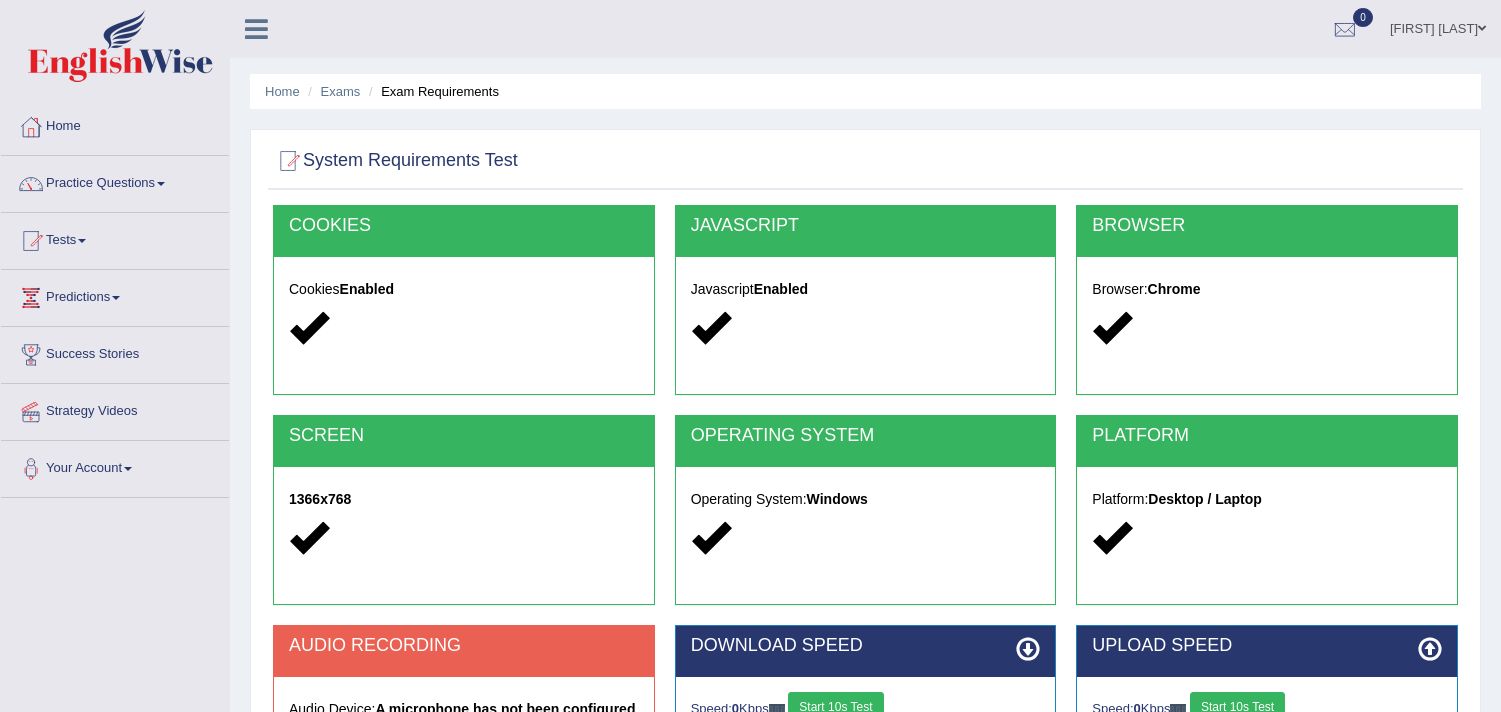 scroll, scrollTop: 333, scrollLeft: 0, axis: vertical 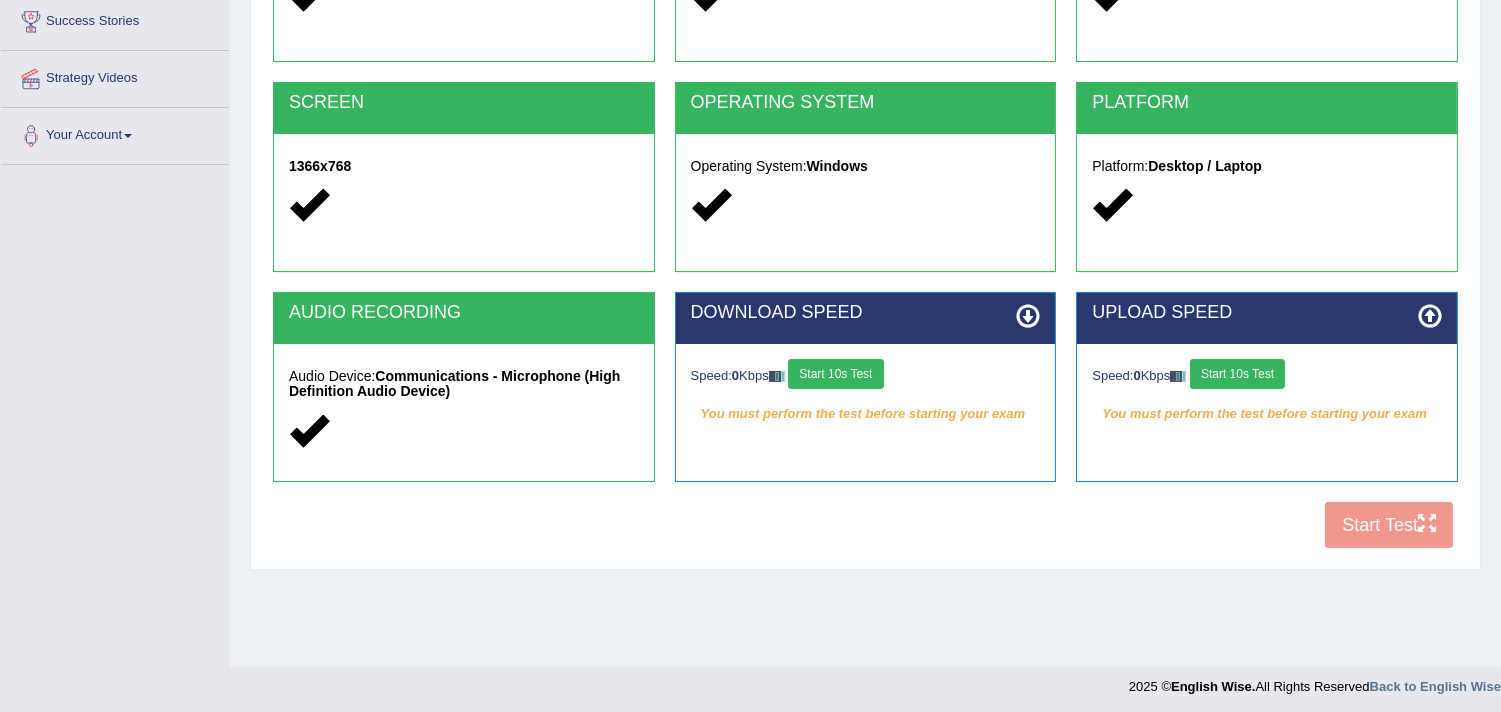 click on "Start 10s Test" at bounding box center [835, 374] 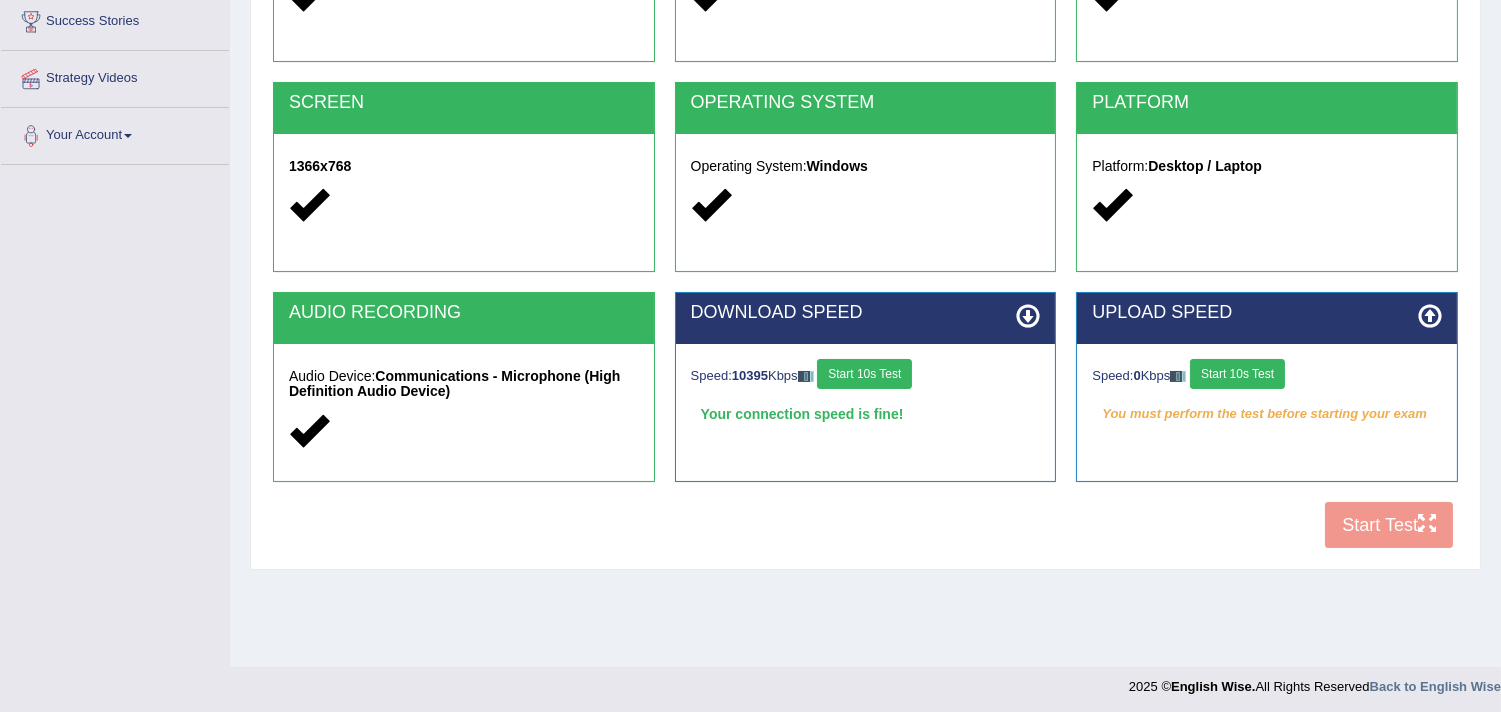 click on "Start 10s Test" at bounding box center (1237, 374) 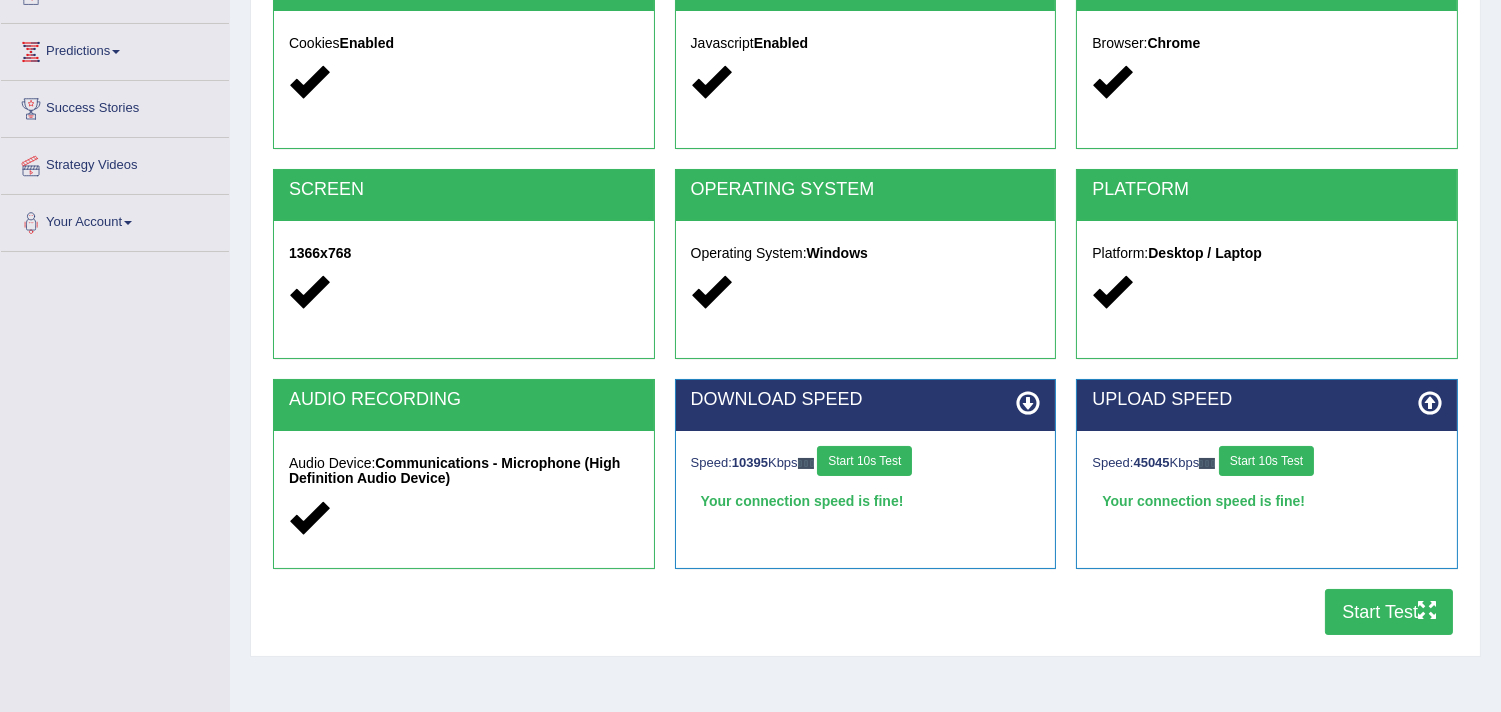 scroll, scrollTop: 111, scrollLeft: 0, axis: vertical 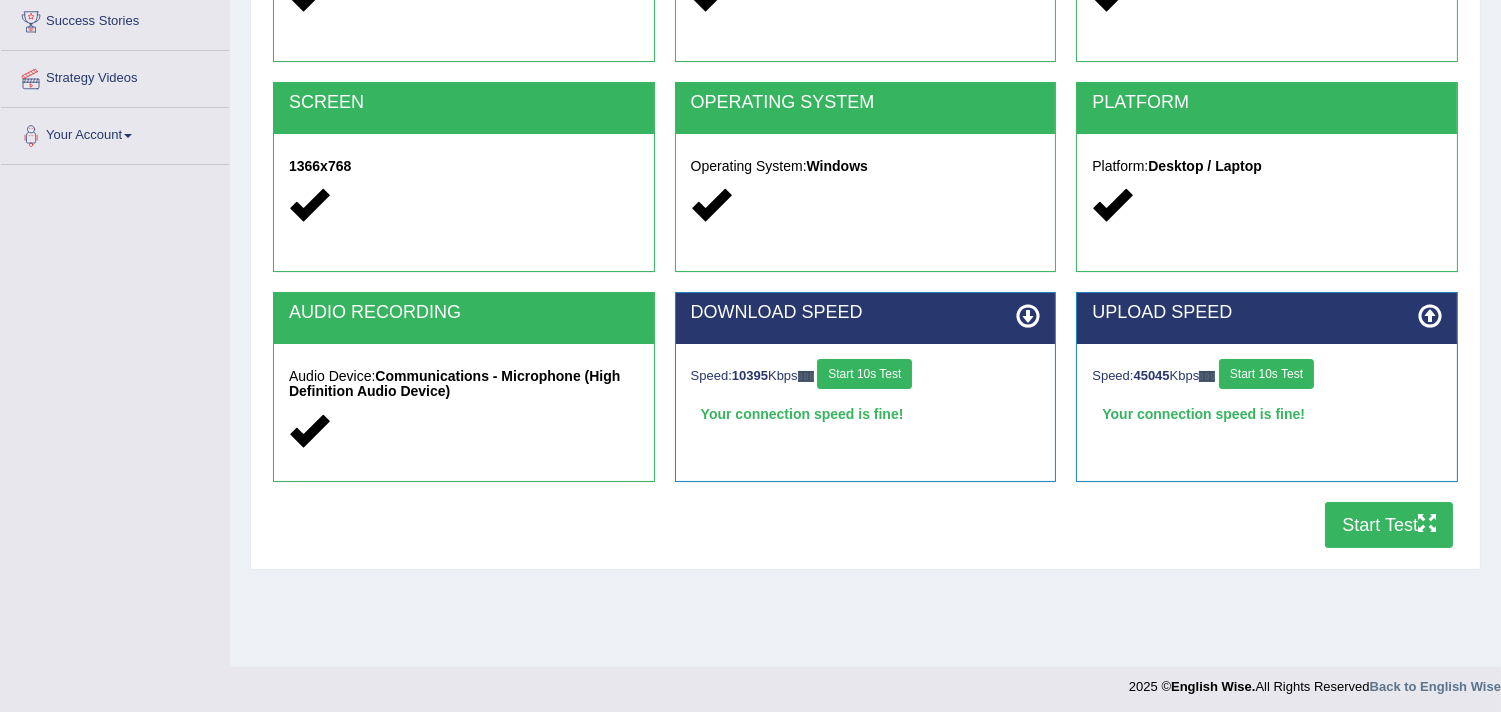 click on "Start Test" at bounding box center (1389, 525) 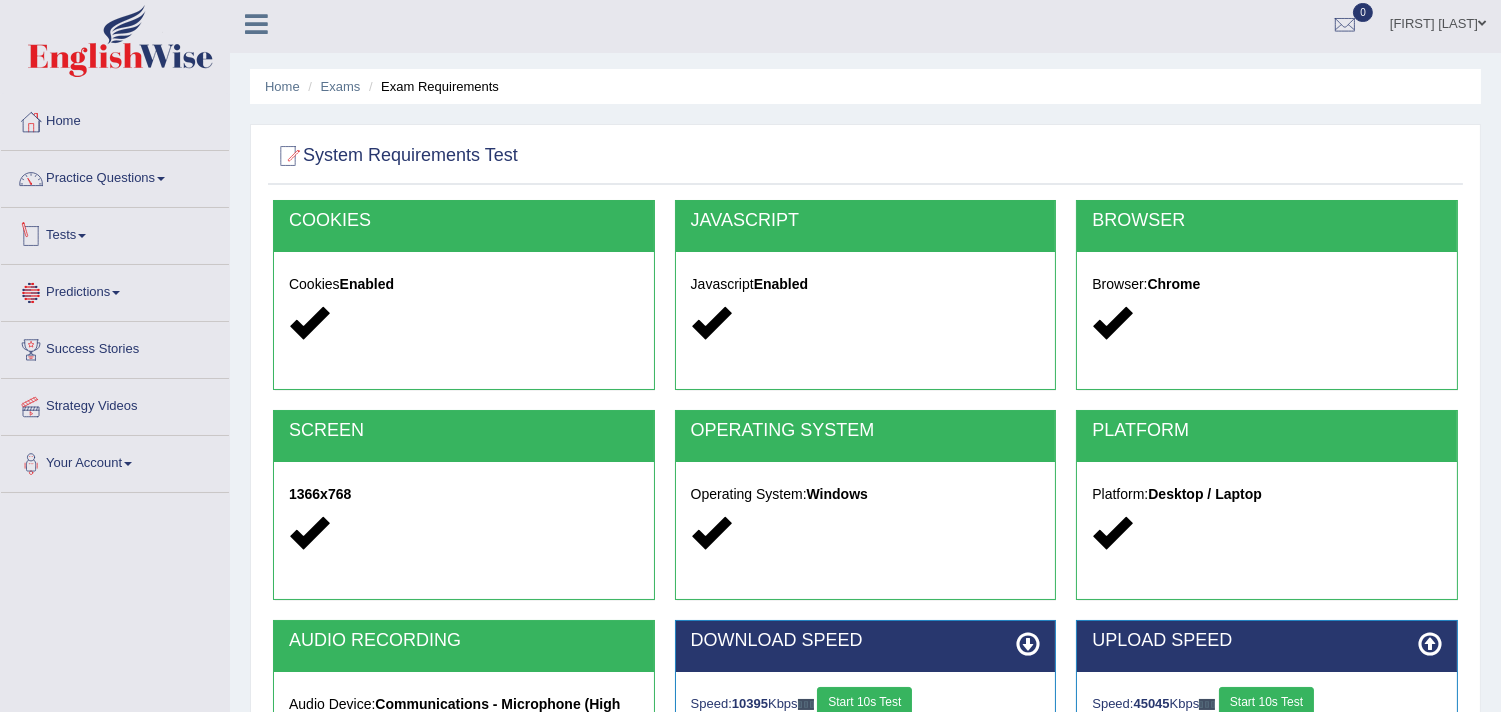 scroll, scrollTop: 0, scrollLeft: 0, axis: both 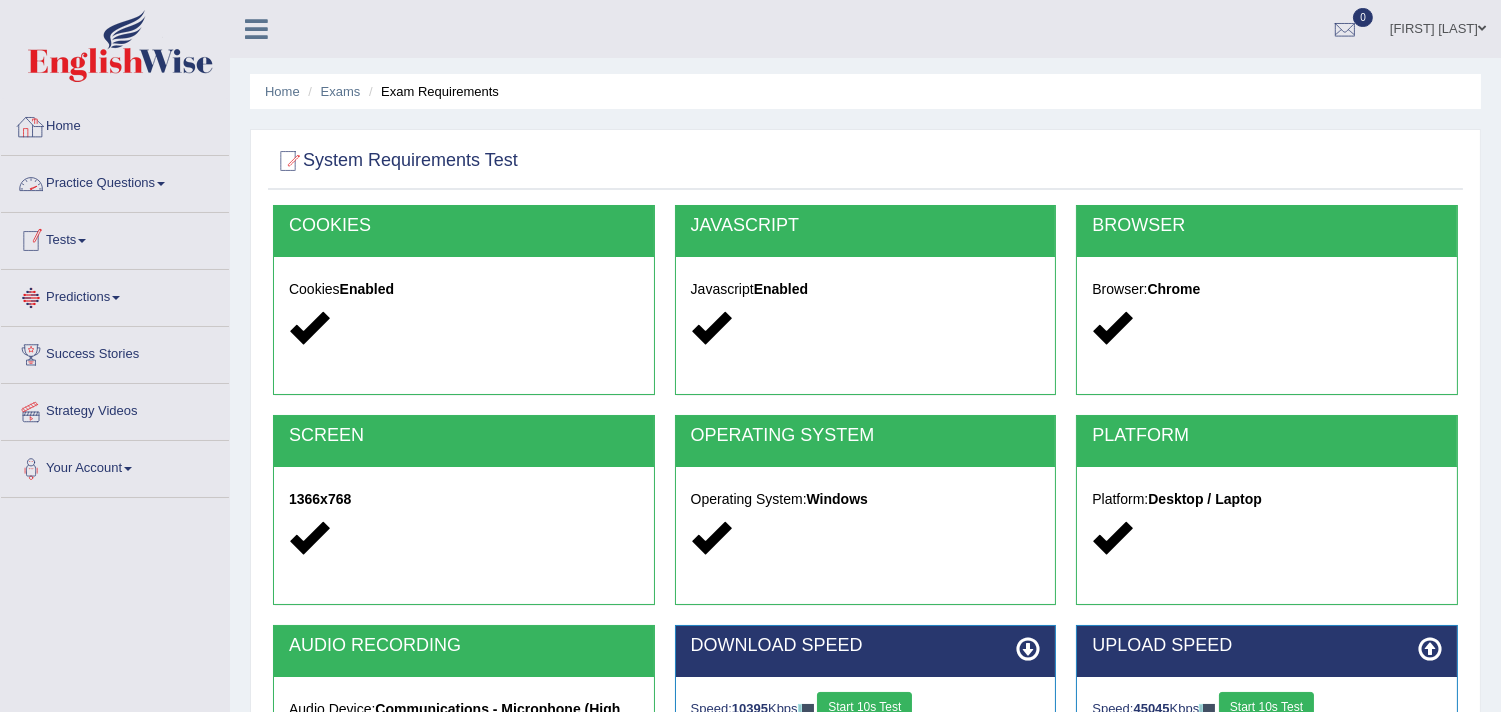 click on "Tests" at bounding box center (115, 238) 